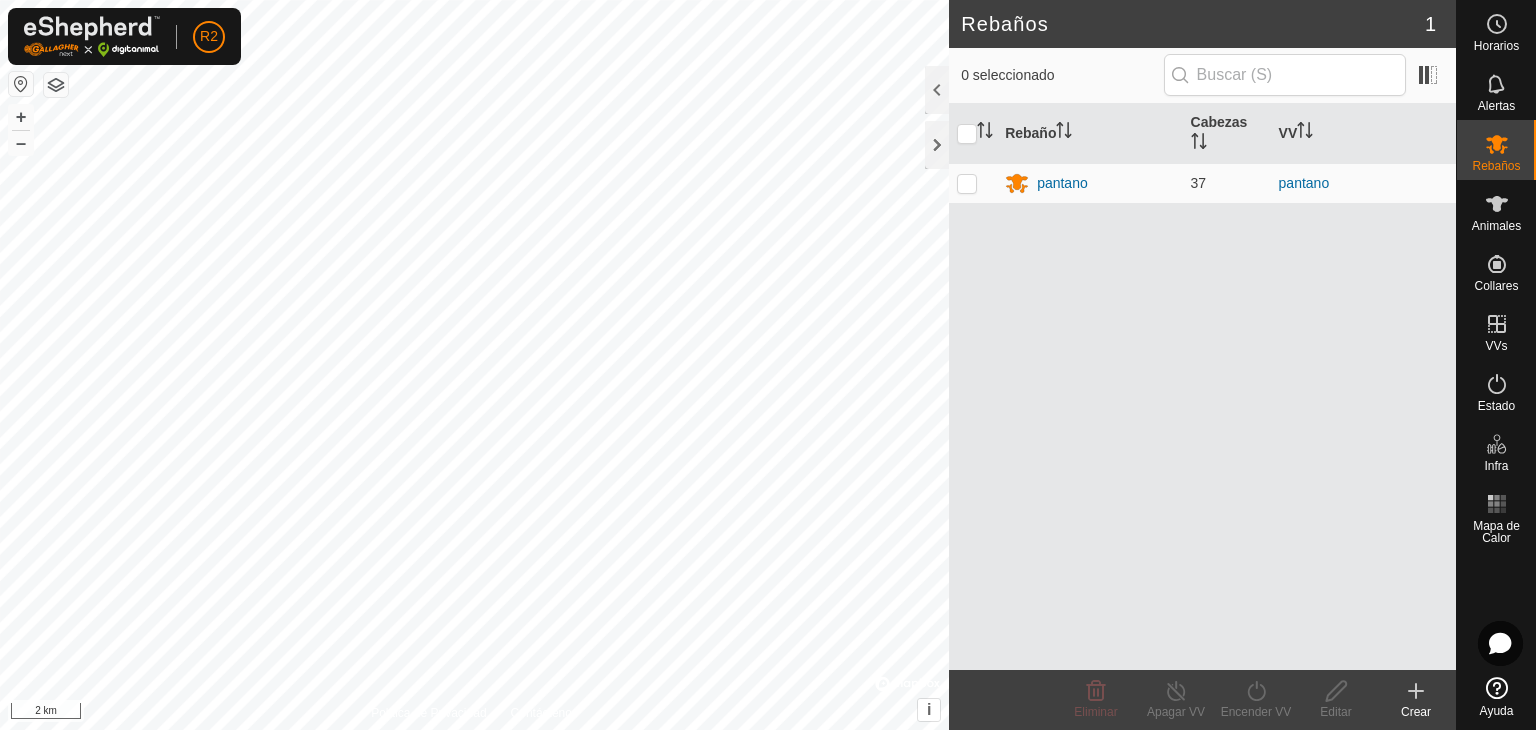 scroll, scrollTop: 0, scrollLeft: 0, axis: both 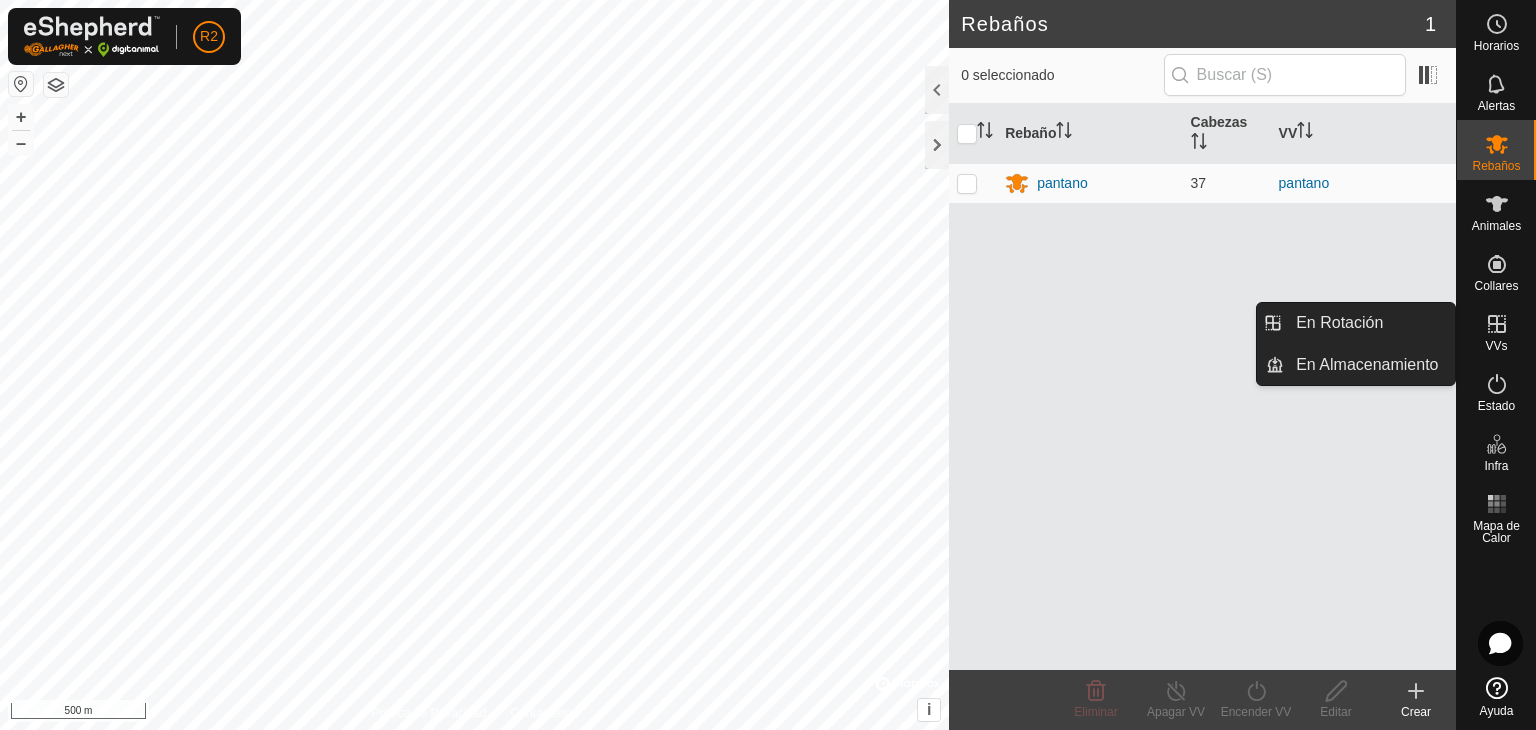 click 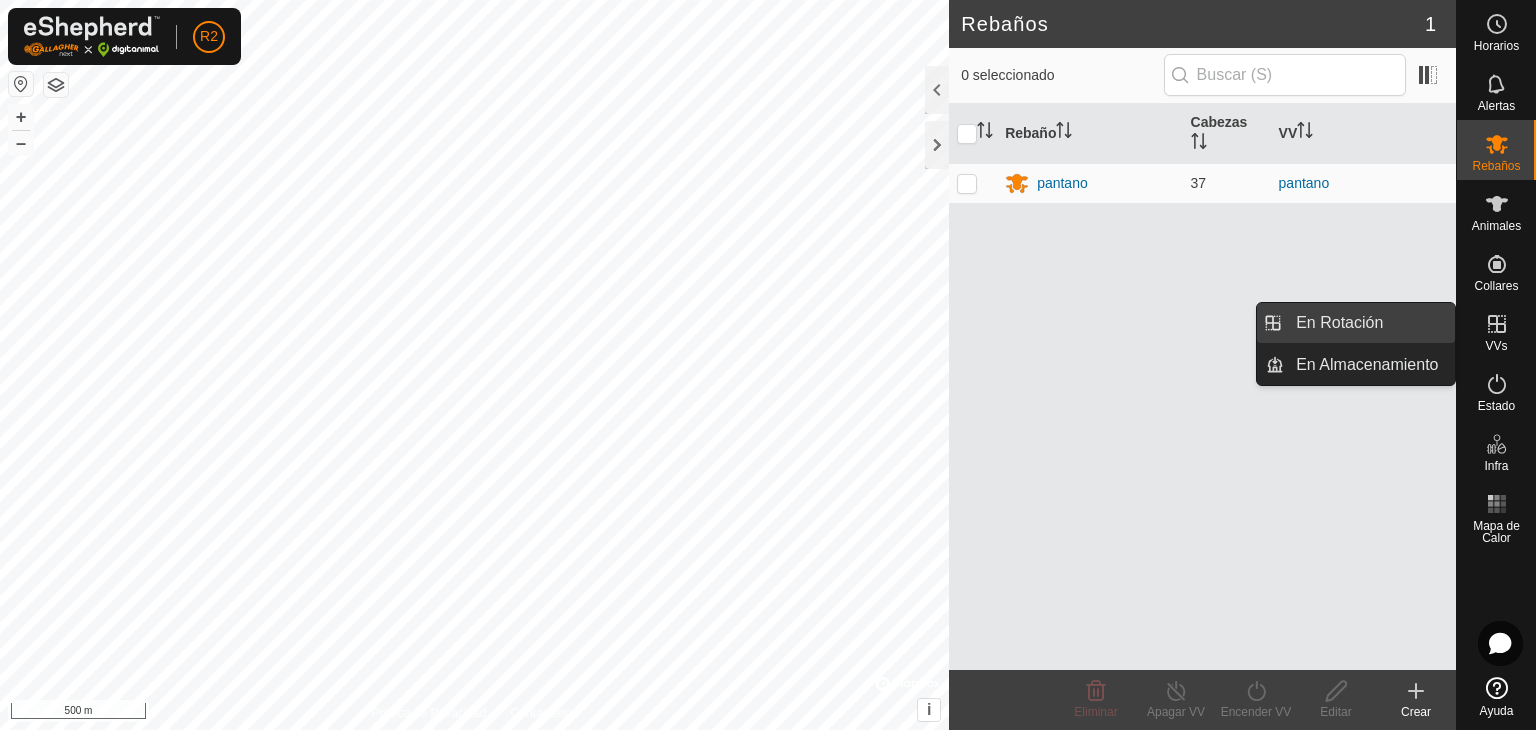 click on "En Rotación" at bounding box center (1369, 323) 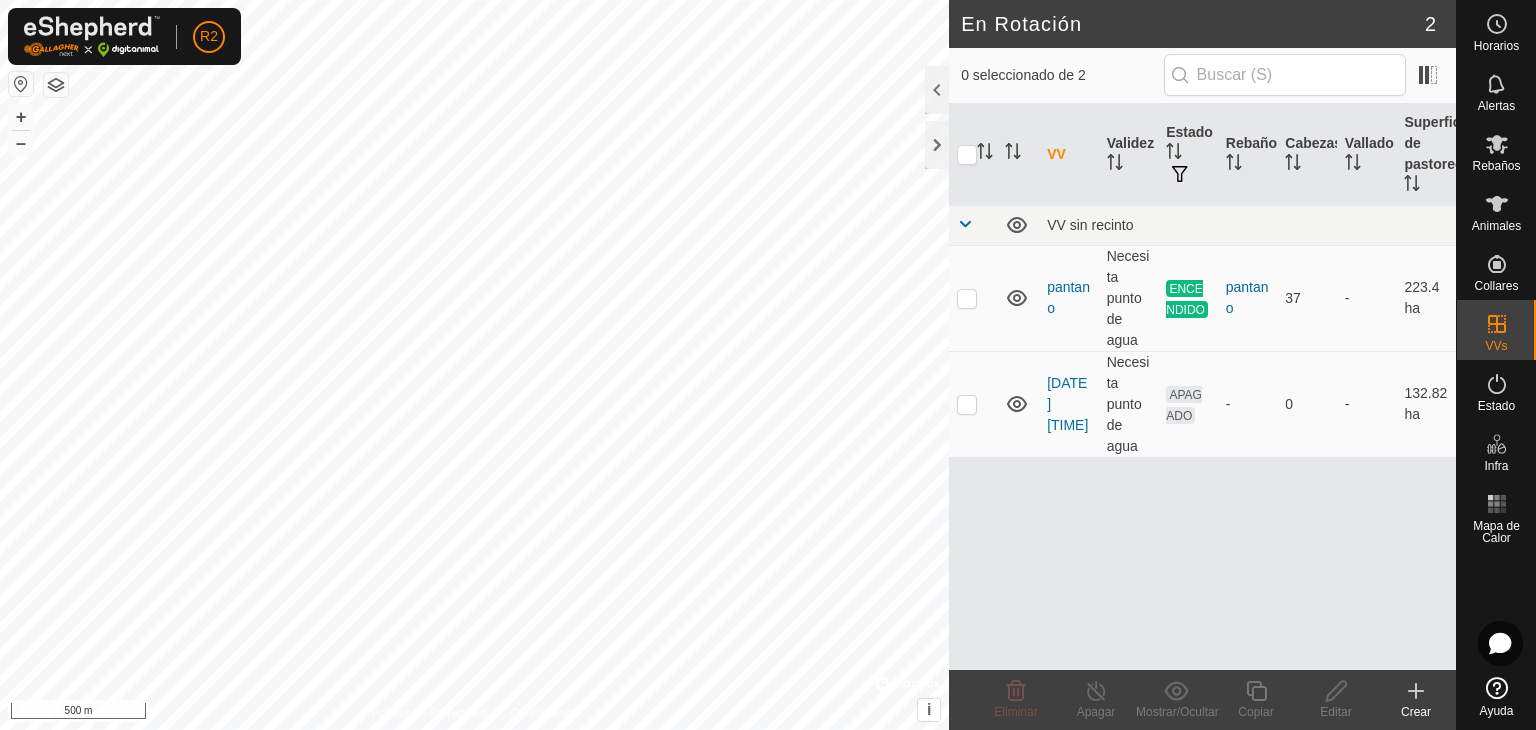 click on "VV   Validez   Estado   Rebaño   Cabezas   Vallado   Superficie de pastoreo   VV sin recinto  pantano  Necesita punto de agua  ENCENDIDO  pantano   37   -   223.4 ha  [DATE] [TIME]  Necesita punto de agua  APAGADO  -   0   -   132.82 ha" at bounding box center [1202, 387] 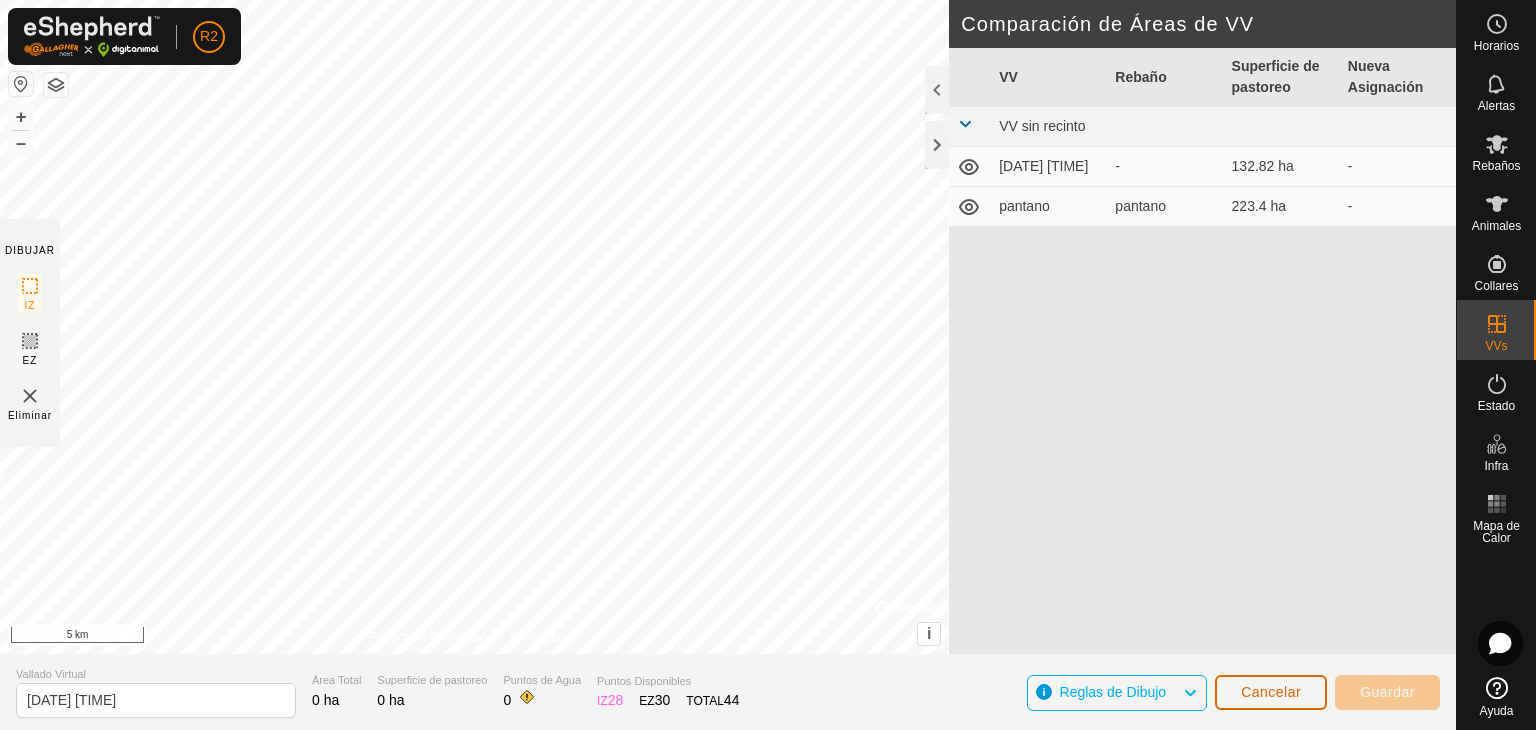 click on "Cancelar" 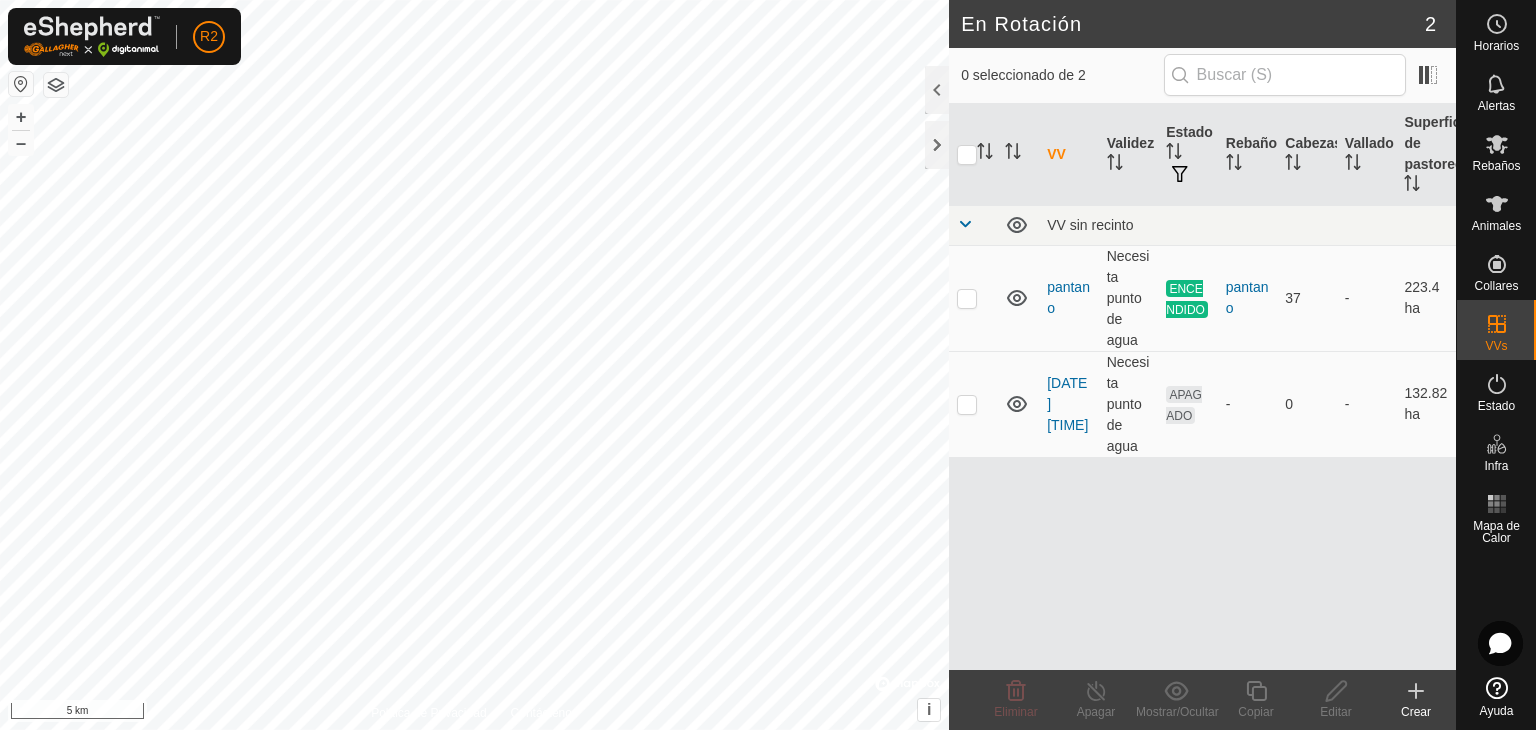 click 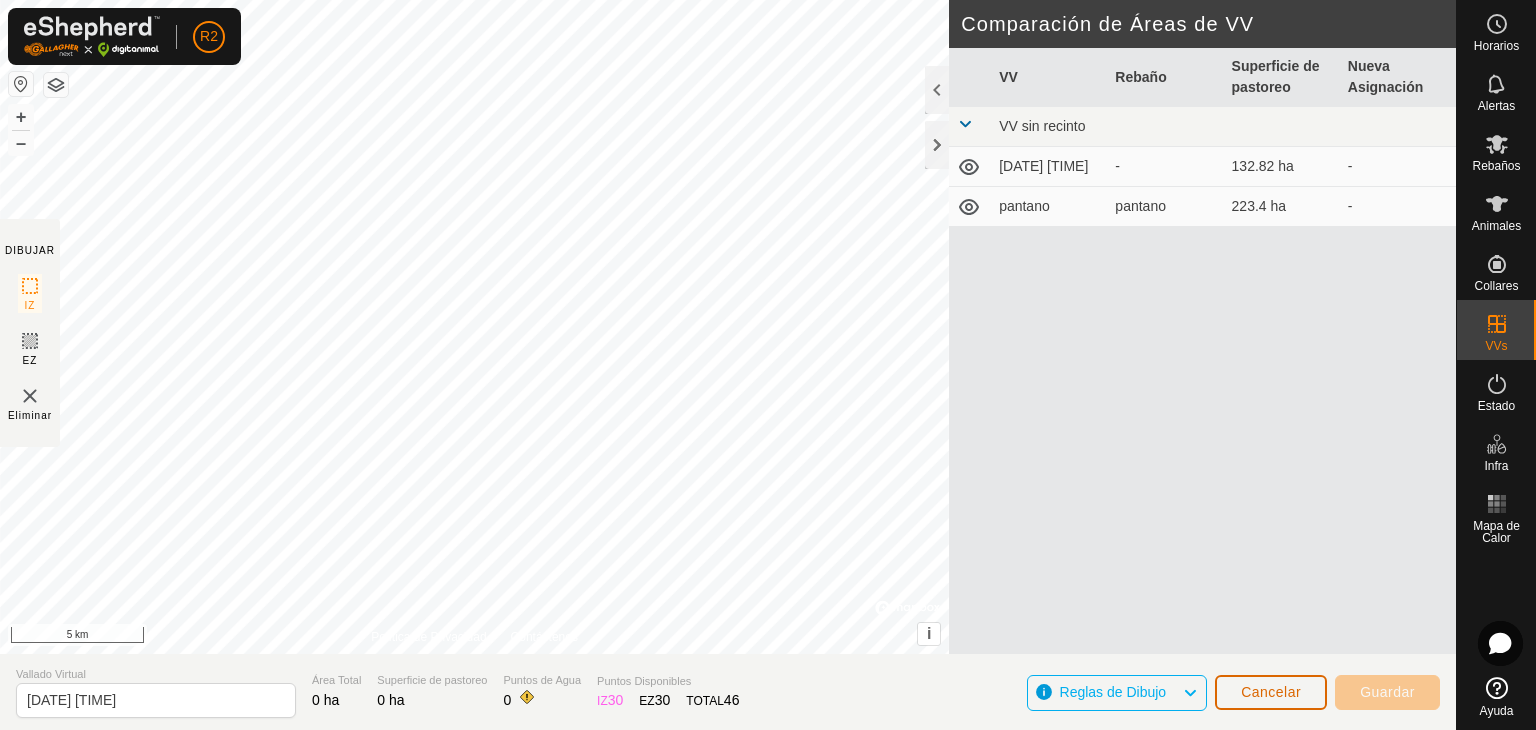 click on "Cancelar" 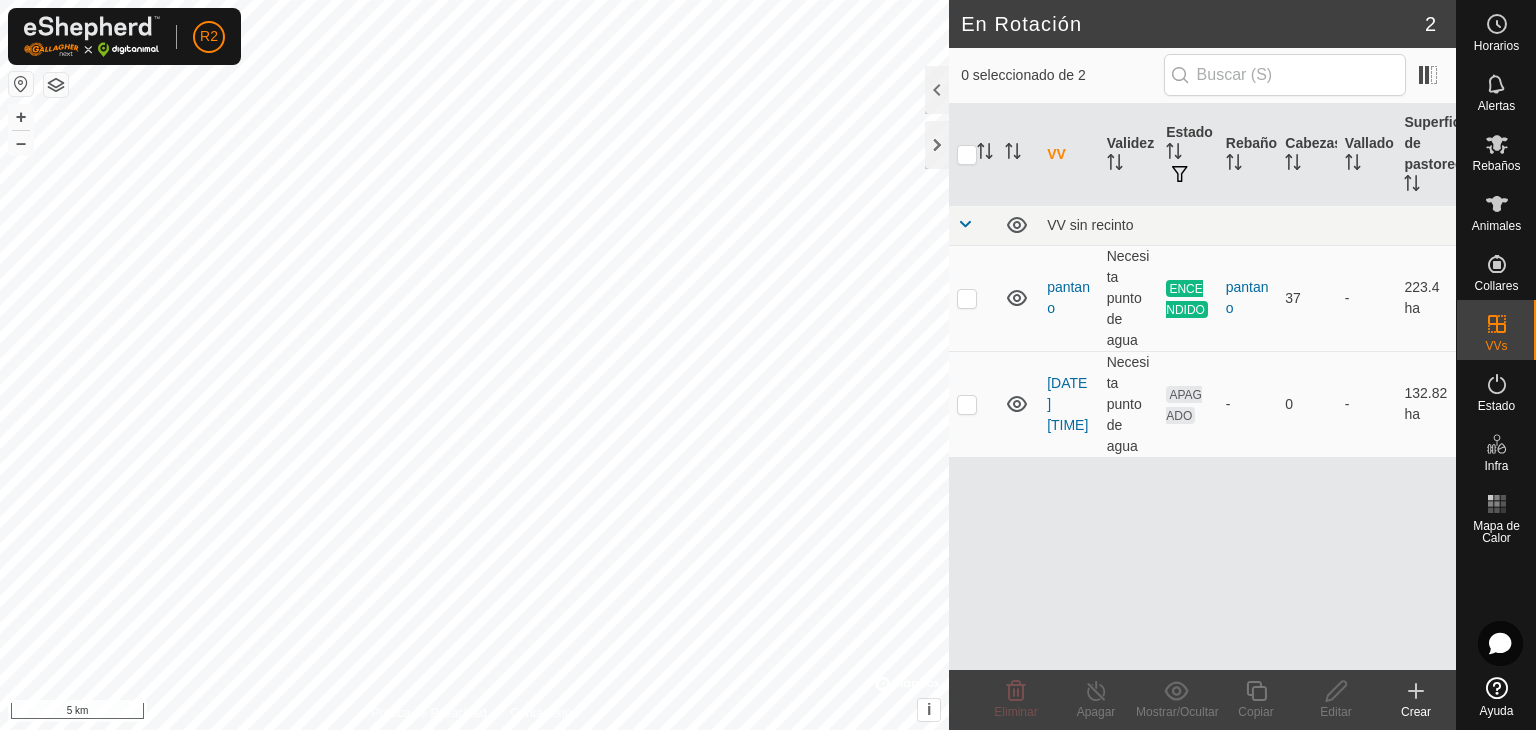 click 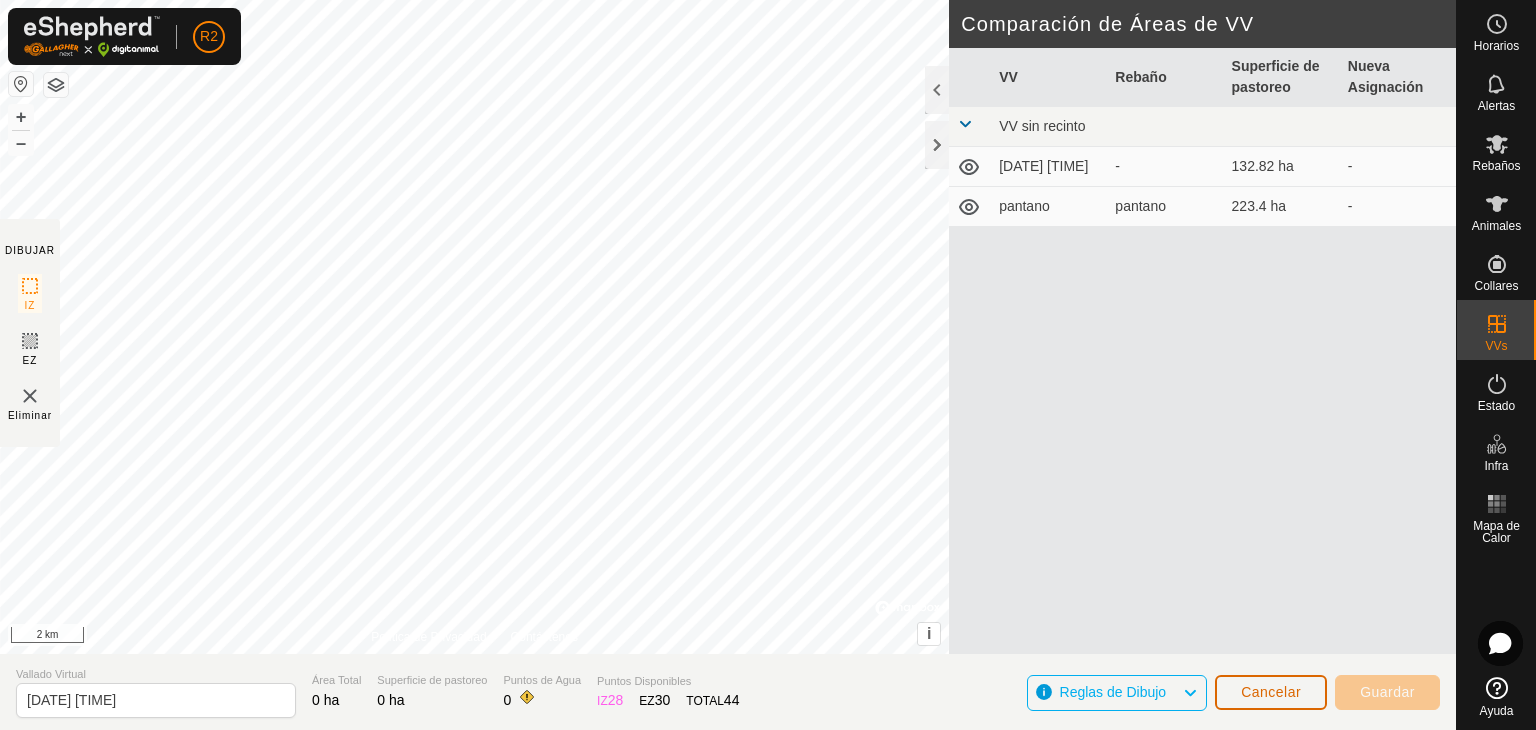 click on "Cancelar" 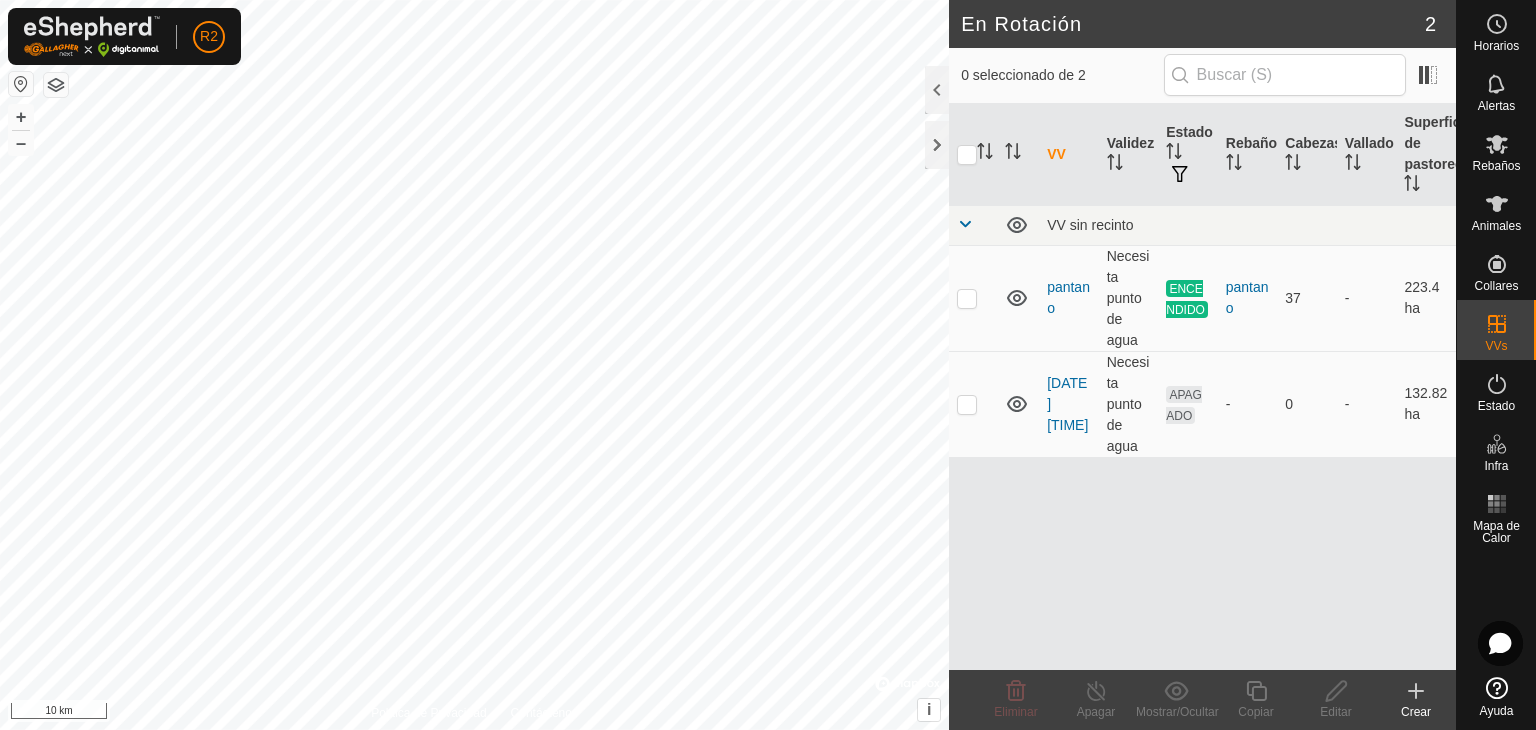 click on "Crear" 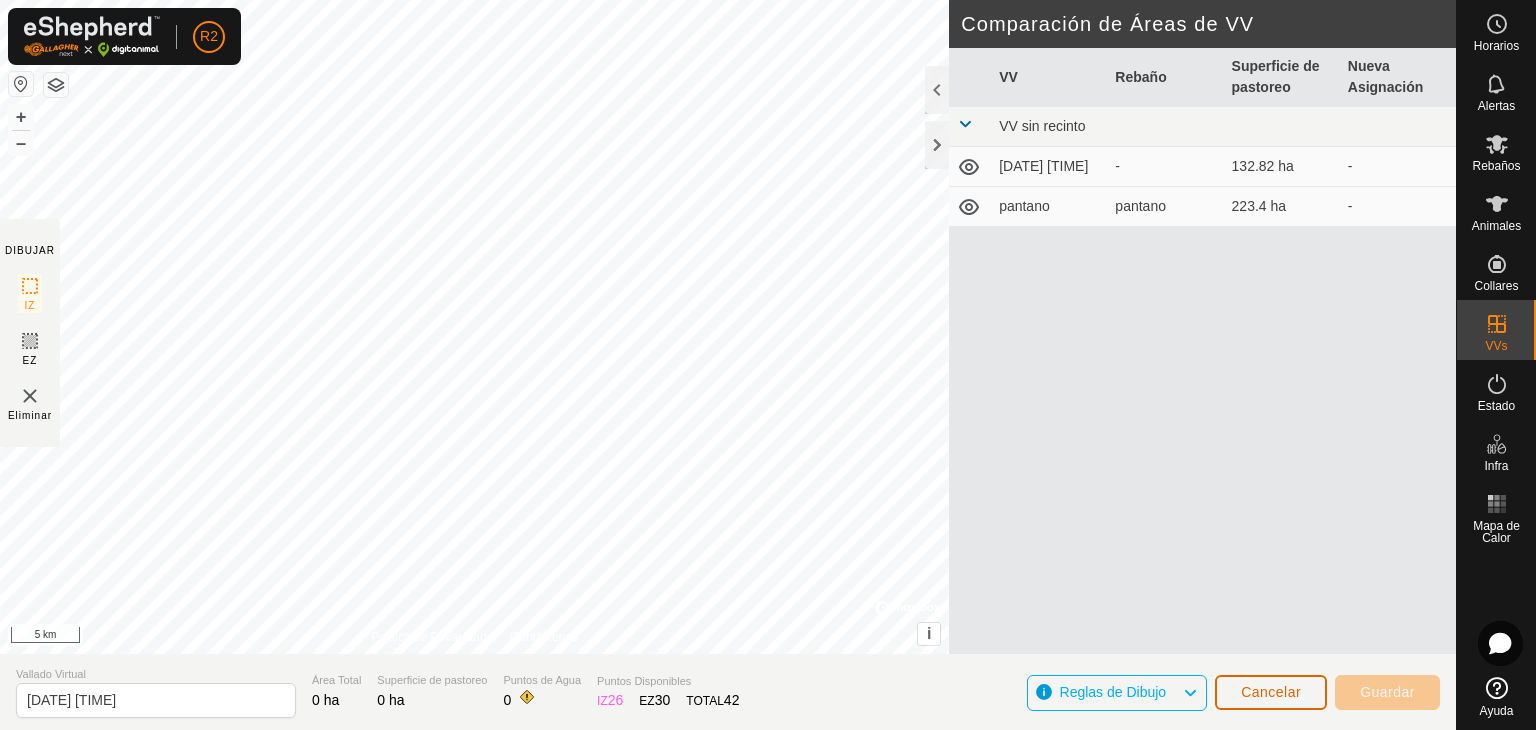 click on "Cancelar" 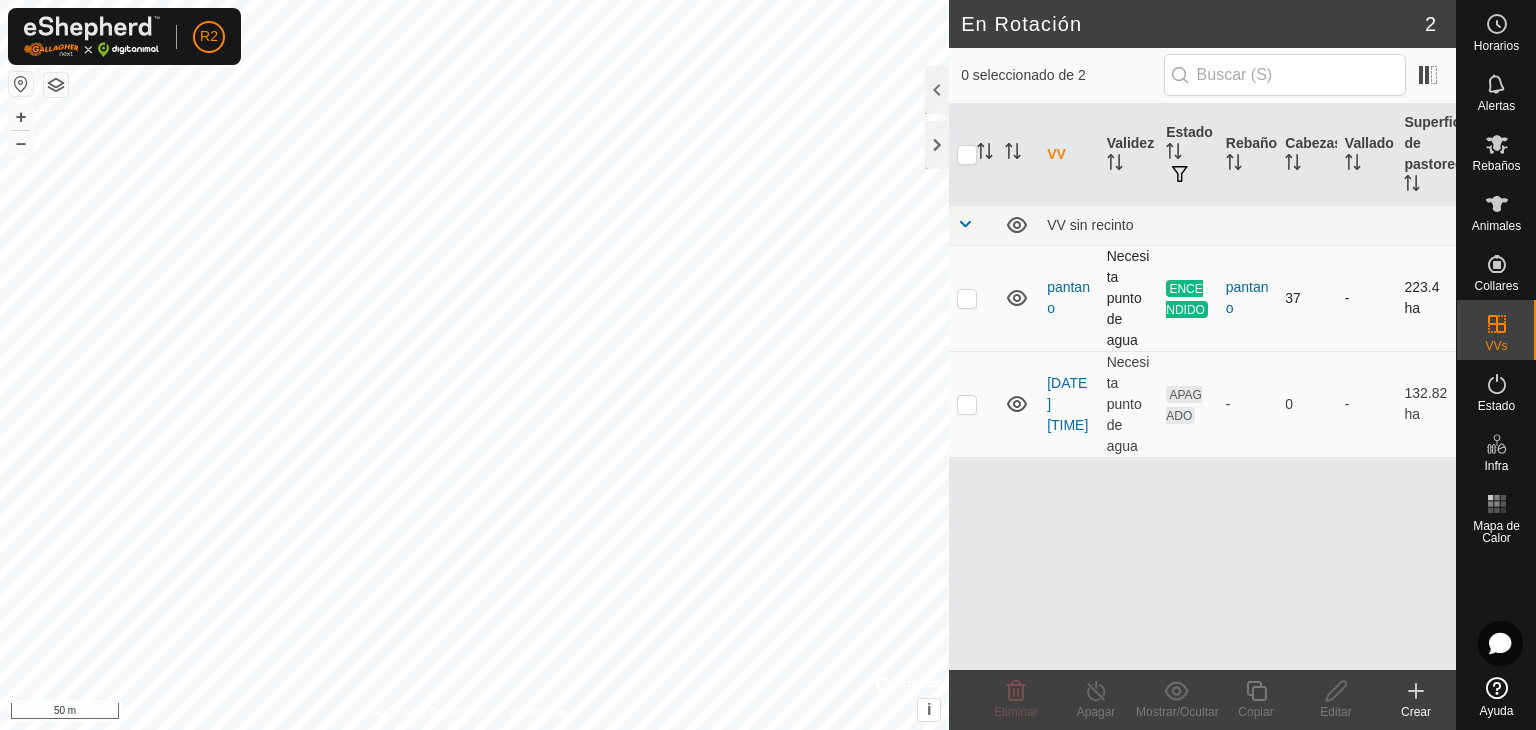 click on "En Rotación 2 0 seleccionado de 2     VV   Validez   Estado   Rebaño   Cabezas   Vallado   Superficie de pastoreo   VV sin recinto  pantano  Necesita punto de agua  ENCENDIDO  pantano   37   -   223.4 ha  [DATE] [TIME]  Necesita punto de agua  APAGADO  -   0   -   132.82 ha  Eliminar  Apagar   Mostrar/Ocultar   Copiar   Editar   Crear  Política de Privacidad Contáctenos + – ⇧ i ©  Mapbox , ©  OpenStreetMap ,  Improve this map 50 m" 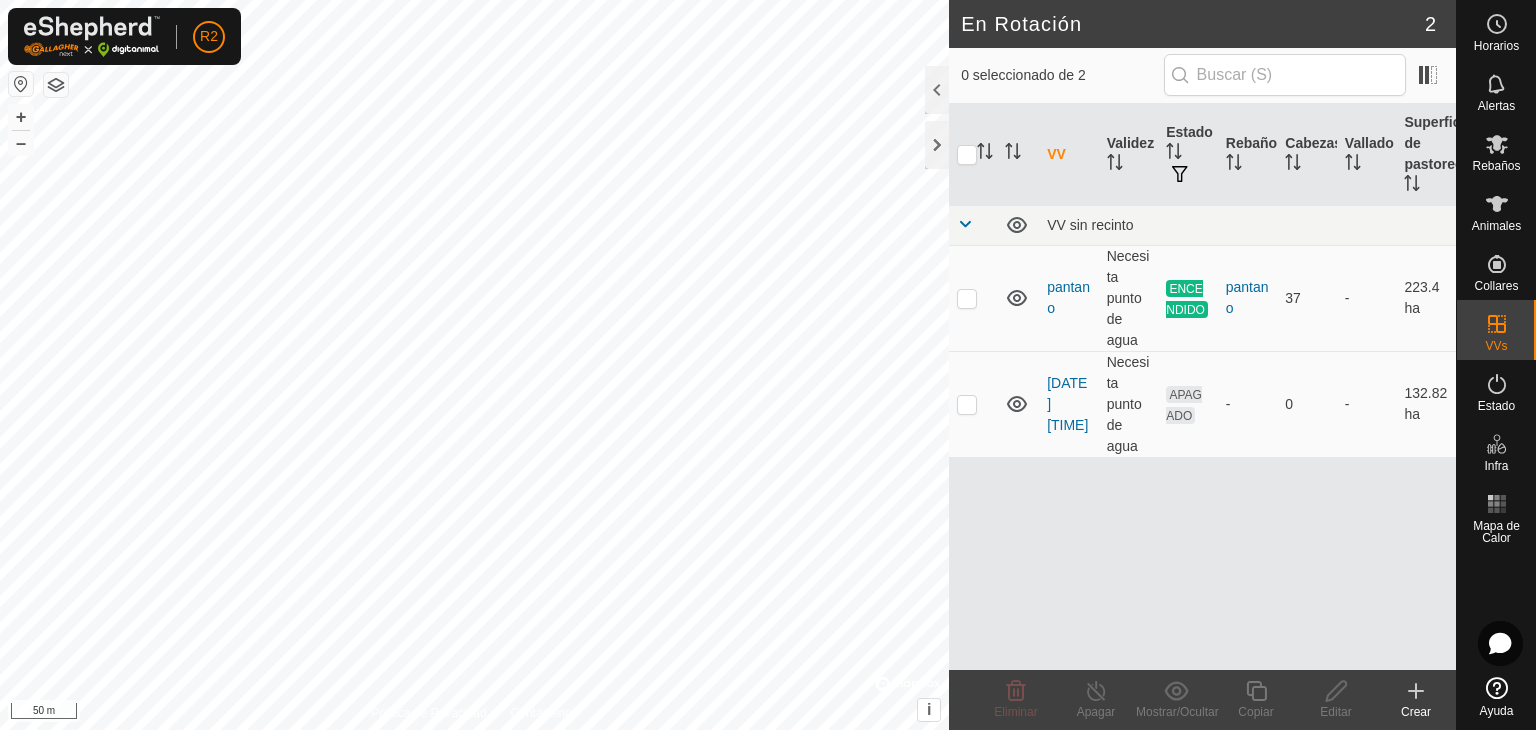 click on "Crear" 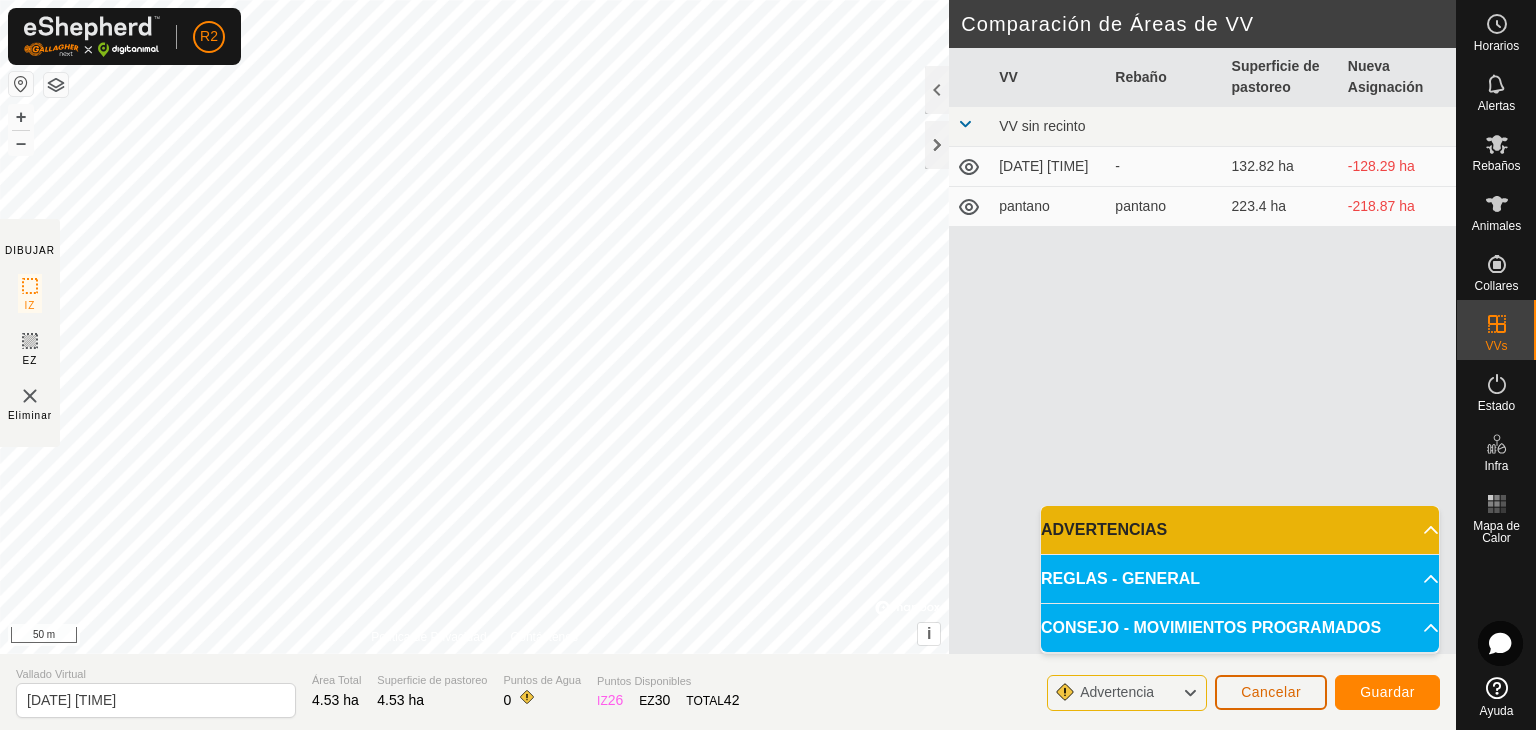 click on "Cancelar" 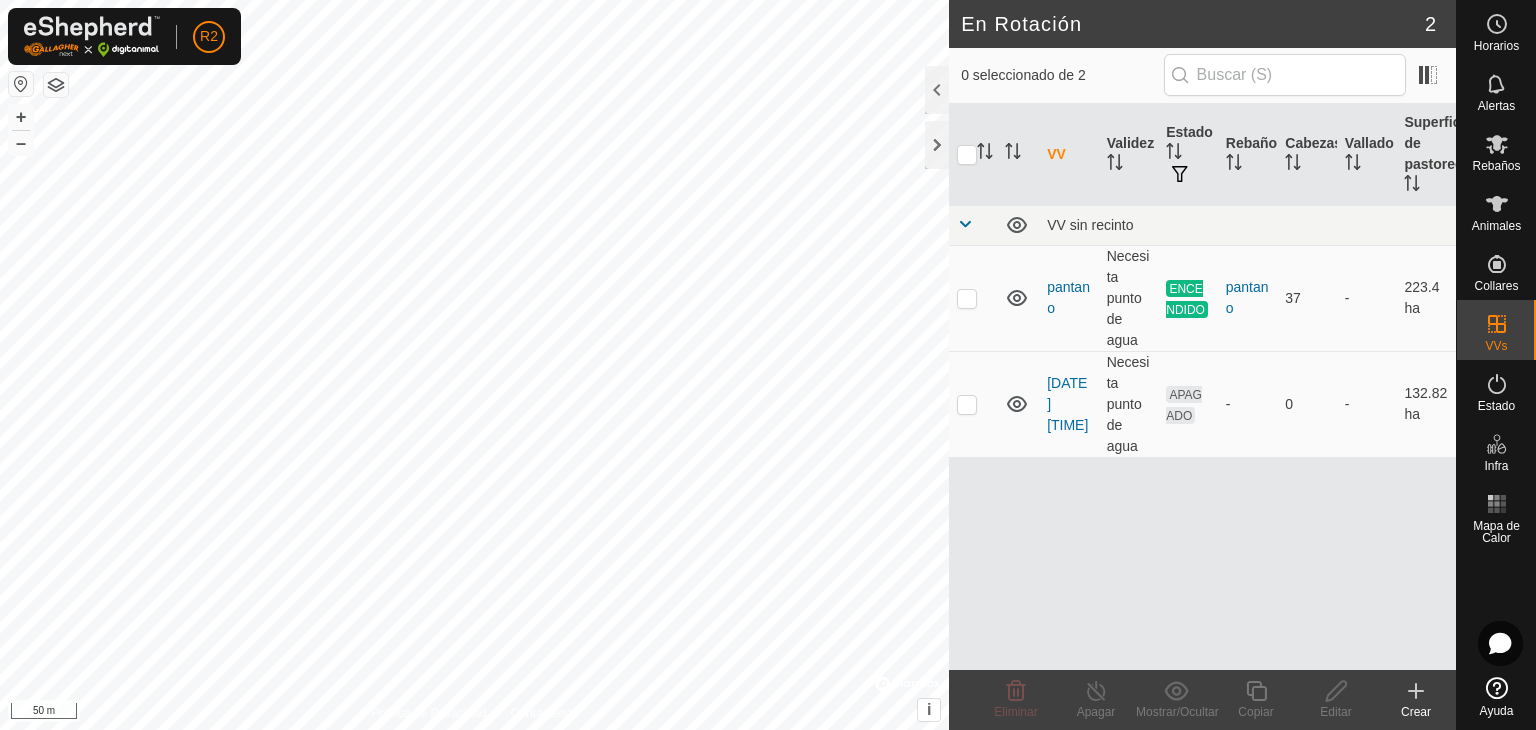 click on "Crear" 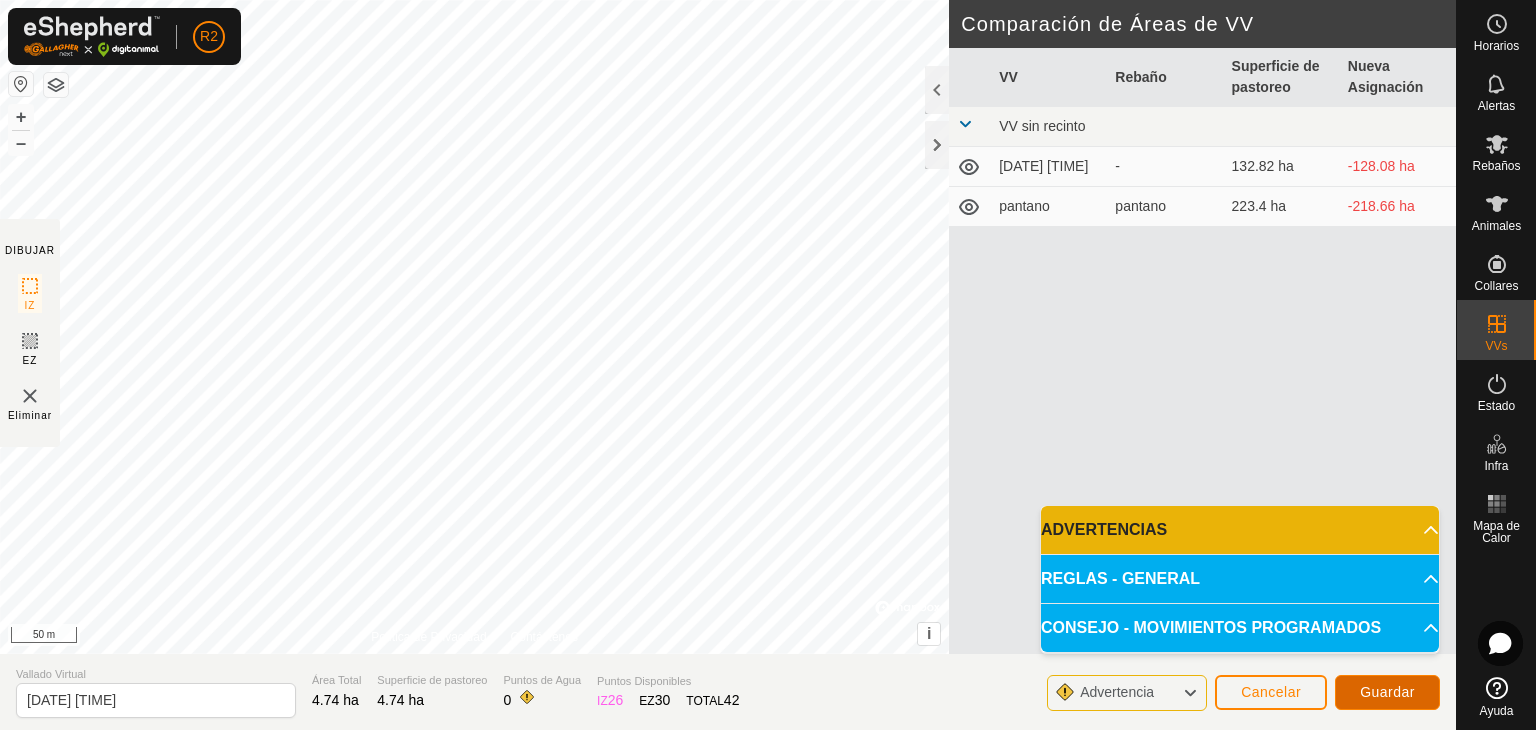 click on "Guardar" 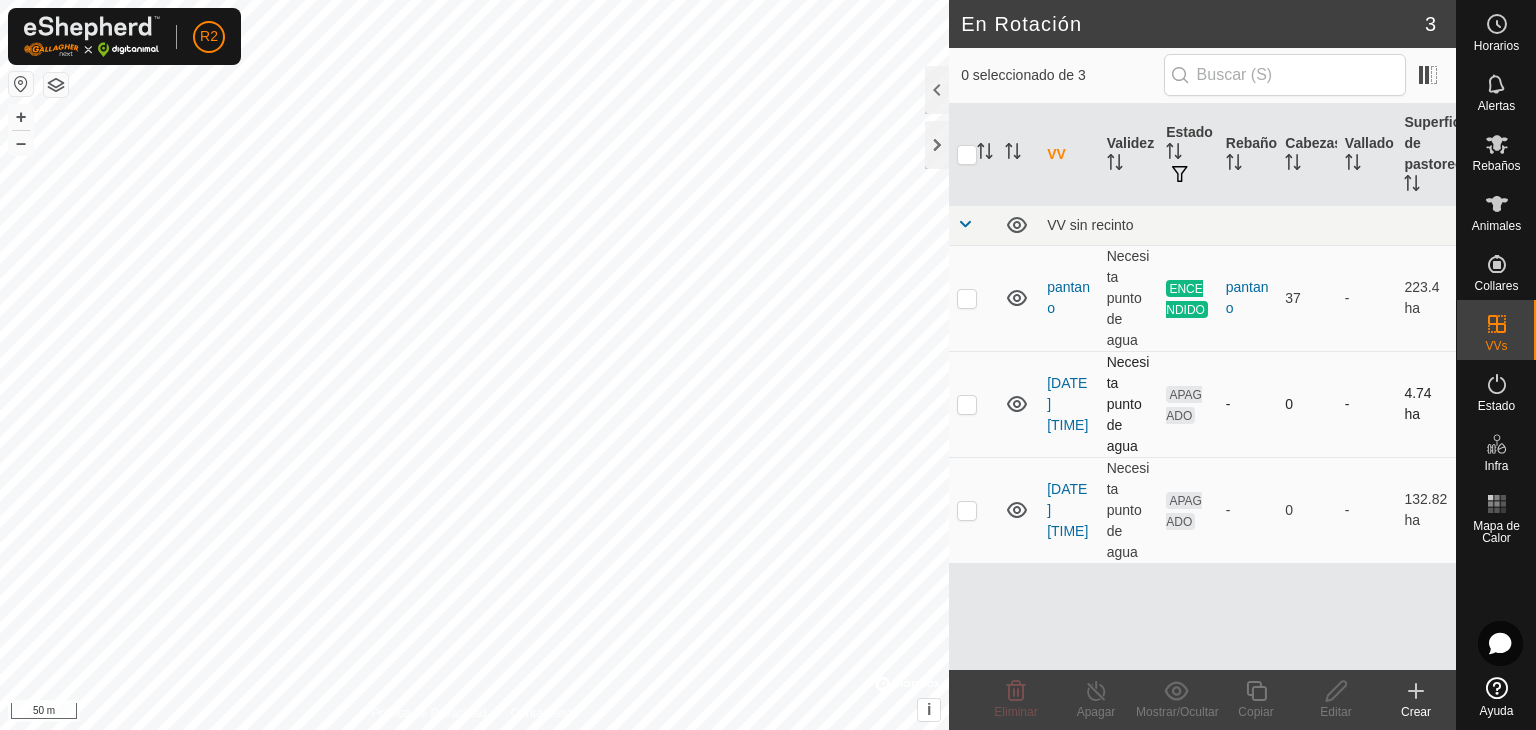 click at bounding box center (967, 404) 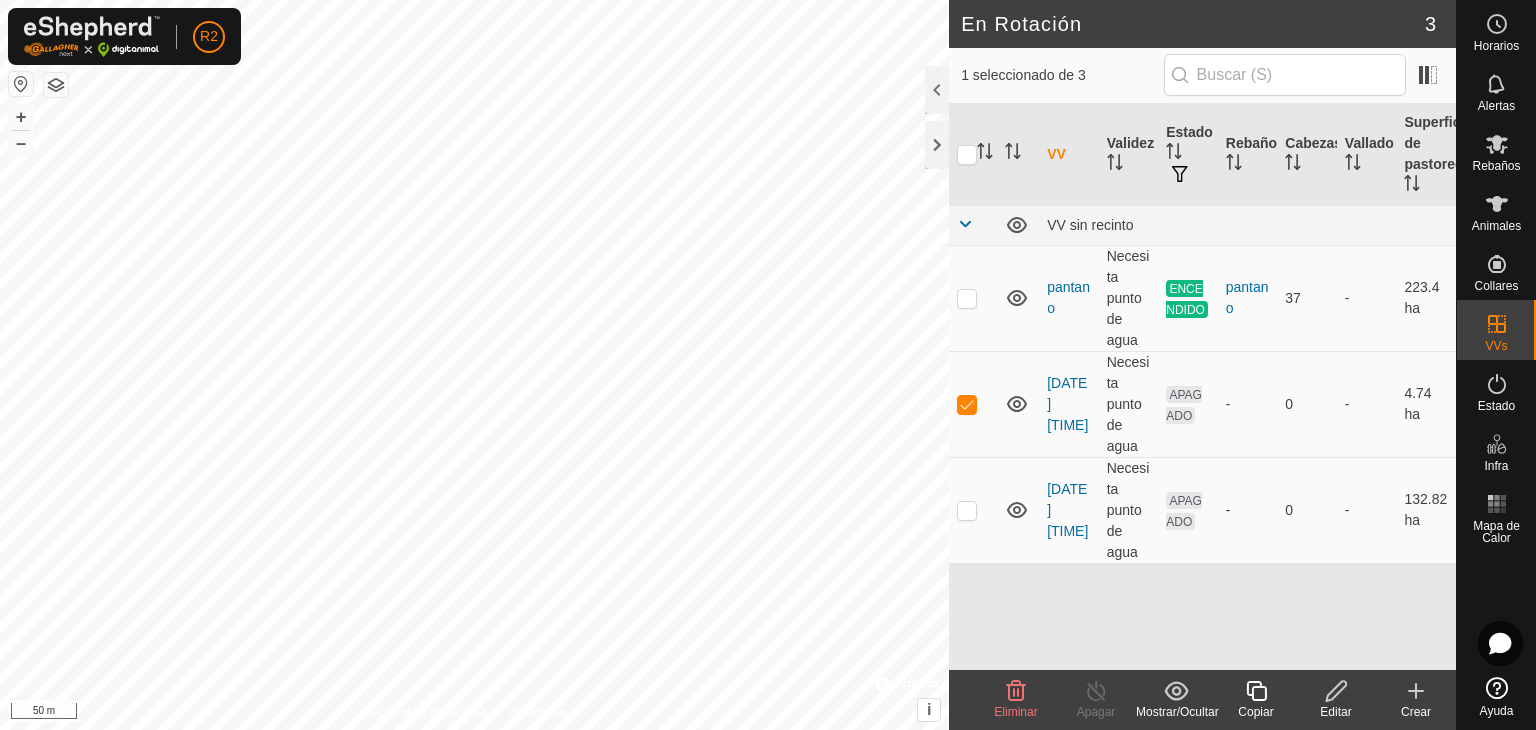 click 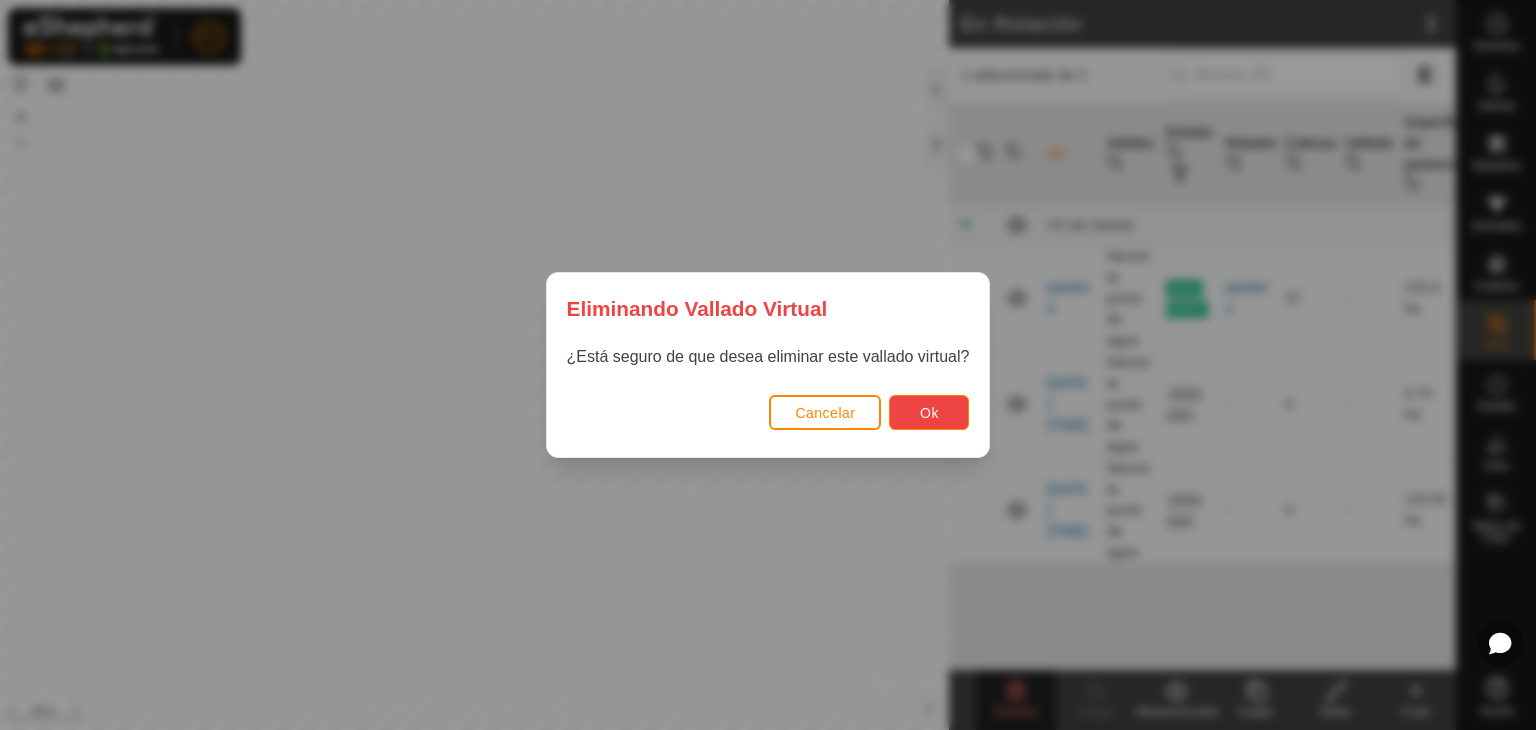click on "Ok" at bounding box center [929, 413] 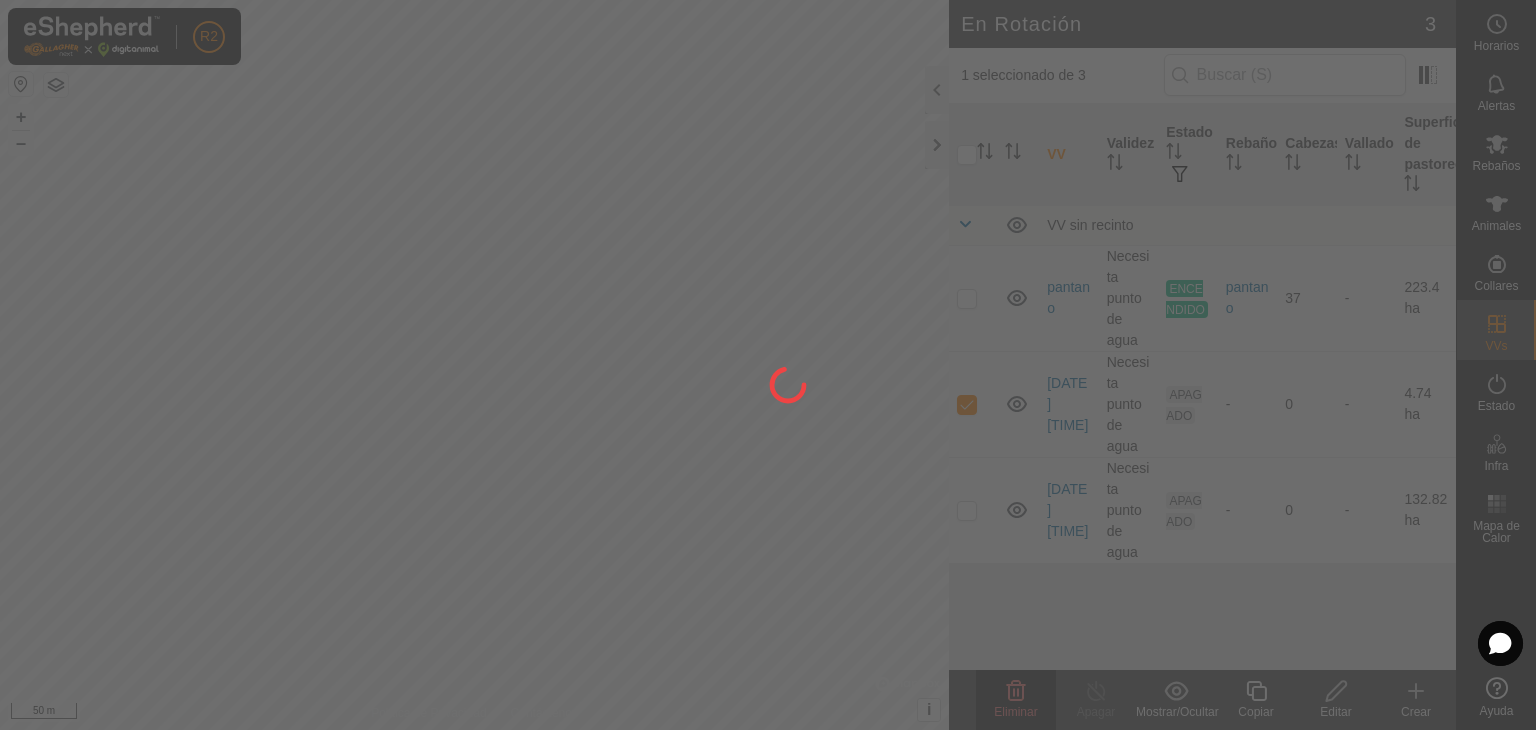 checkbox on "false" 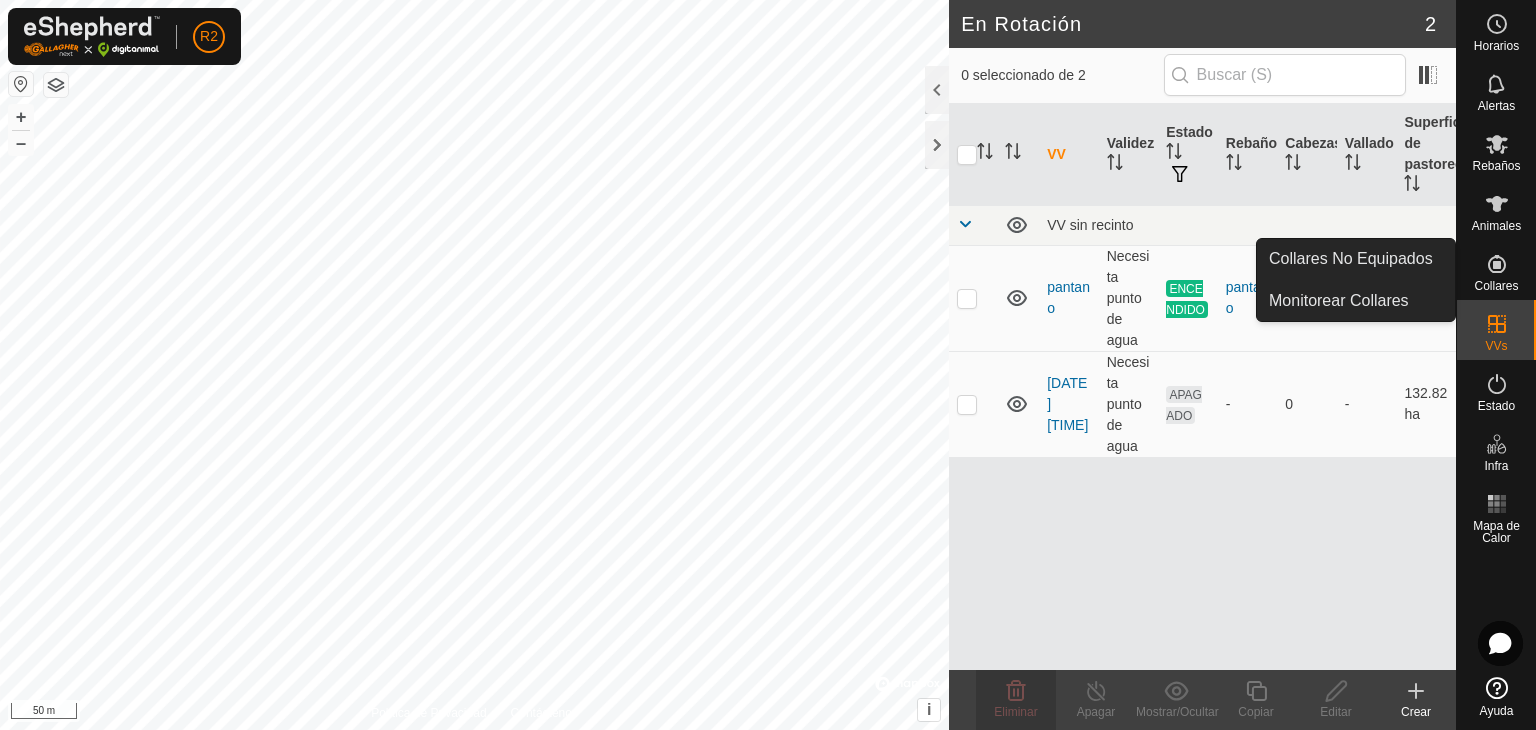 drag, startPoint x: 1507, startPoint y: 250, endPoint x: 1494, endPoint y: 273, distance: 26.41969 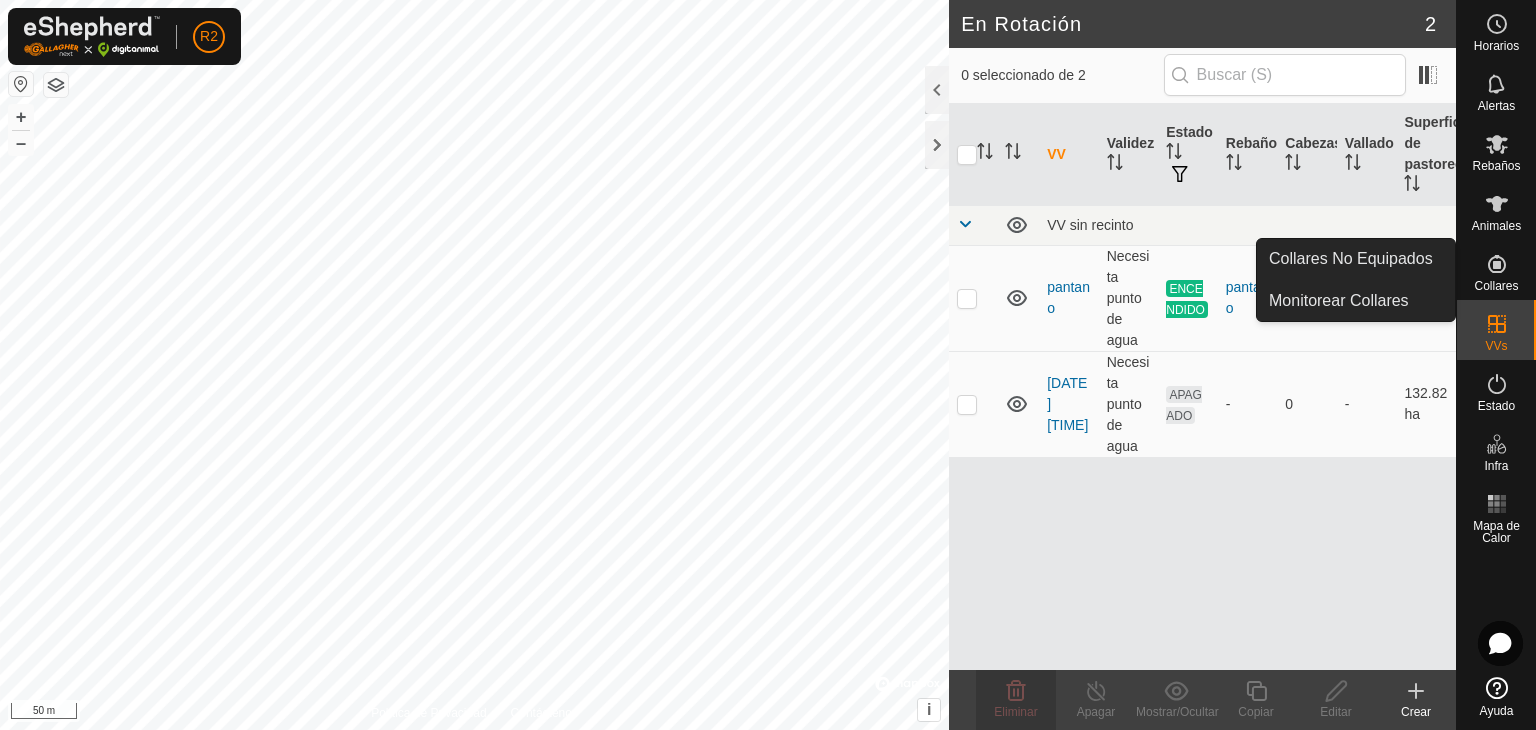 click 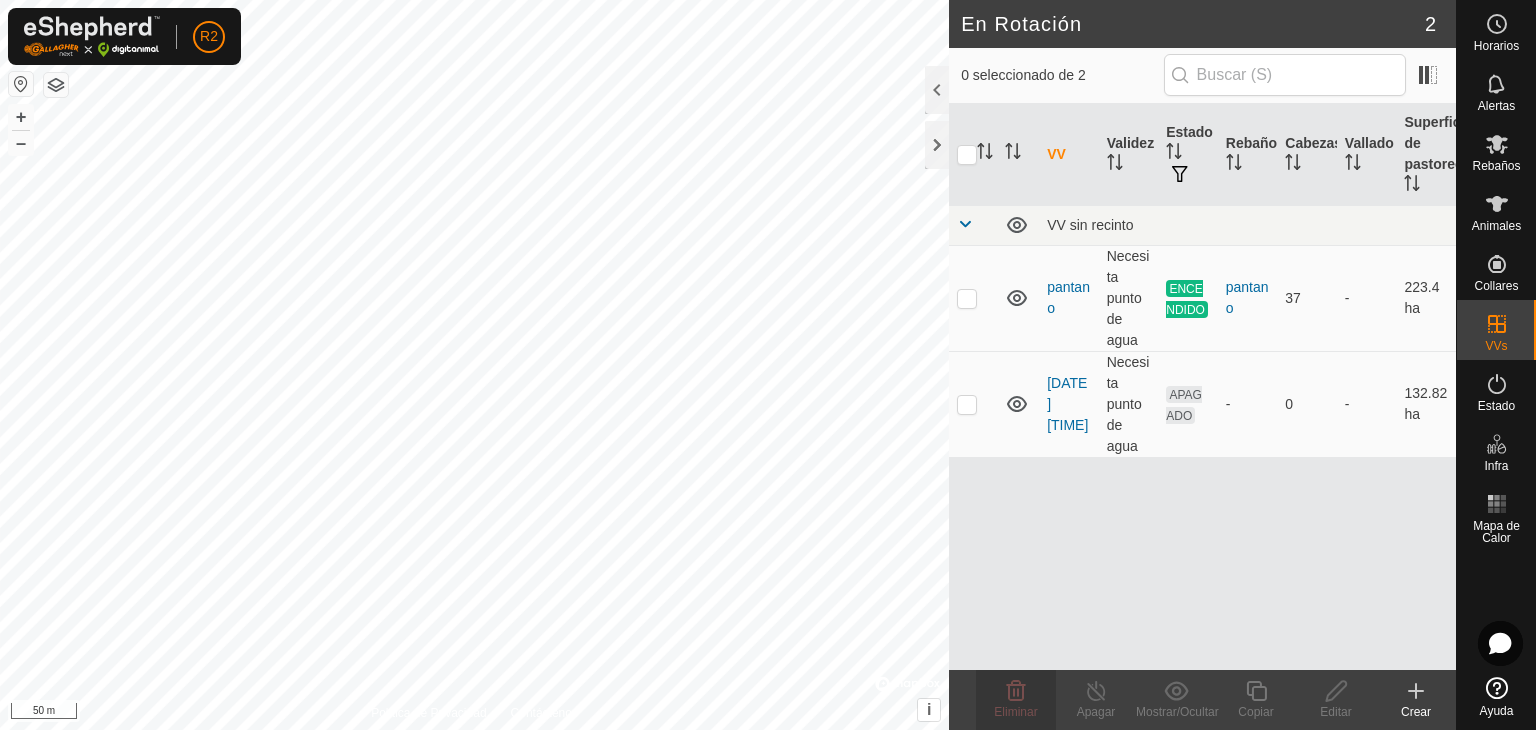click 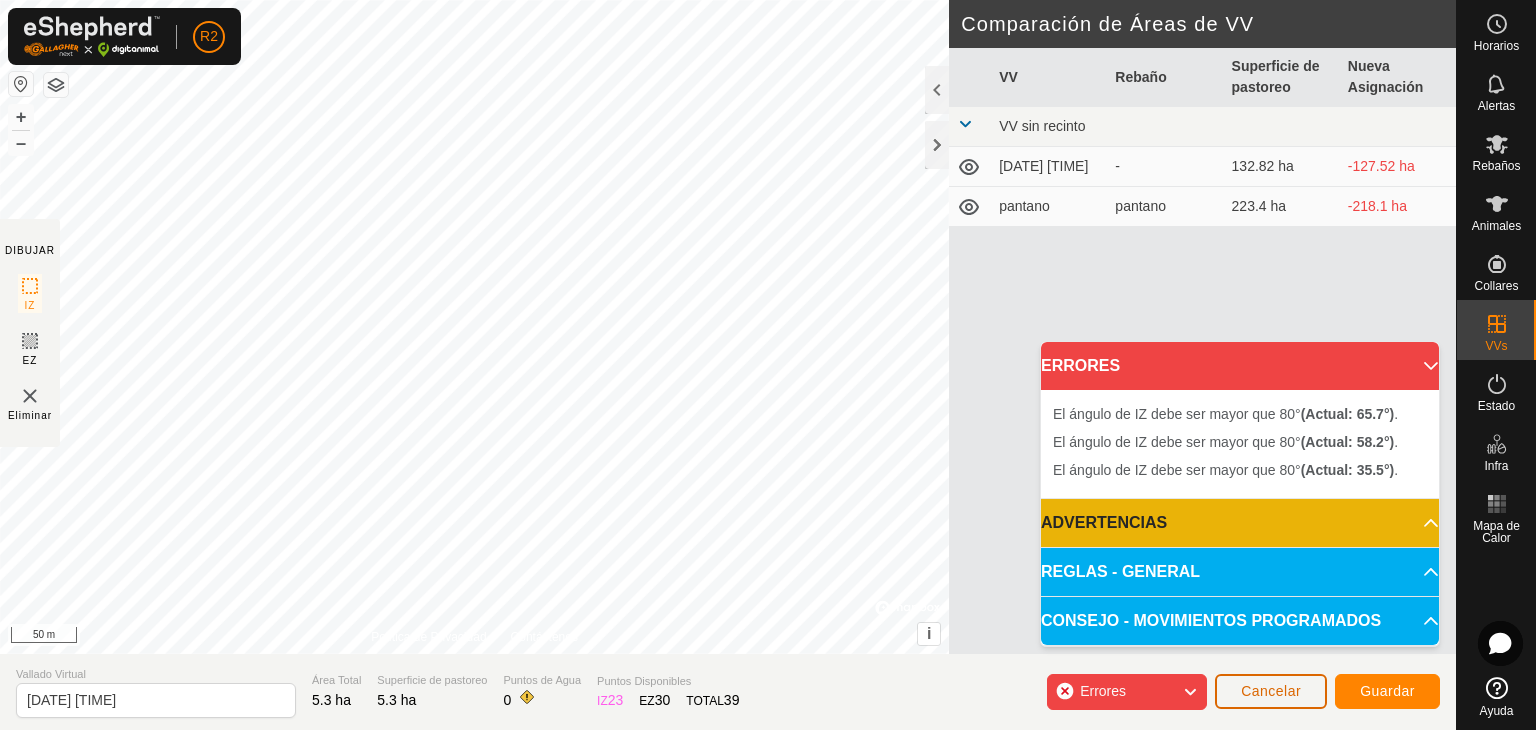 click on "Cancelar" 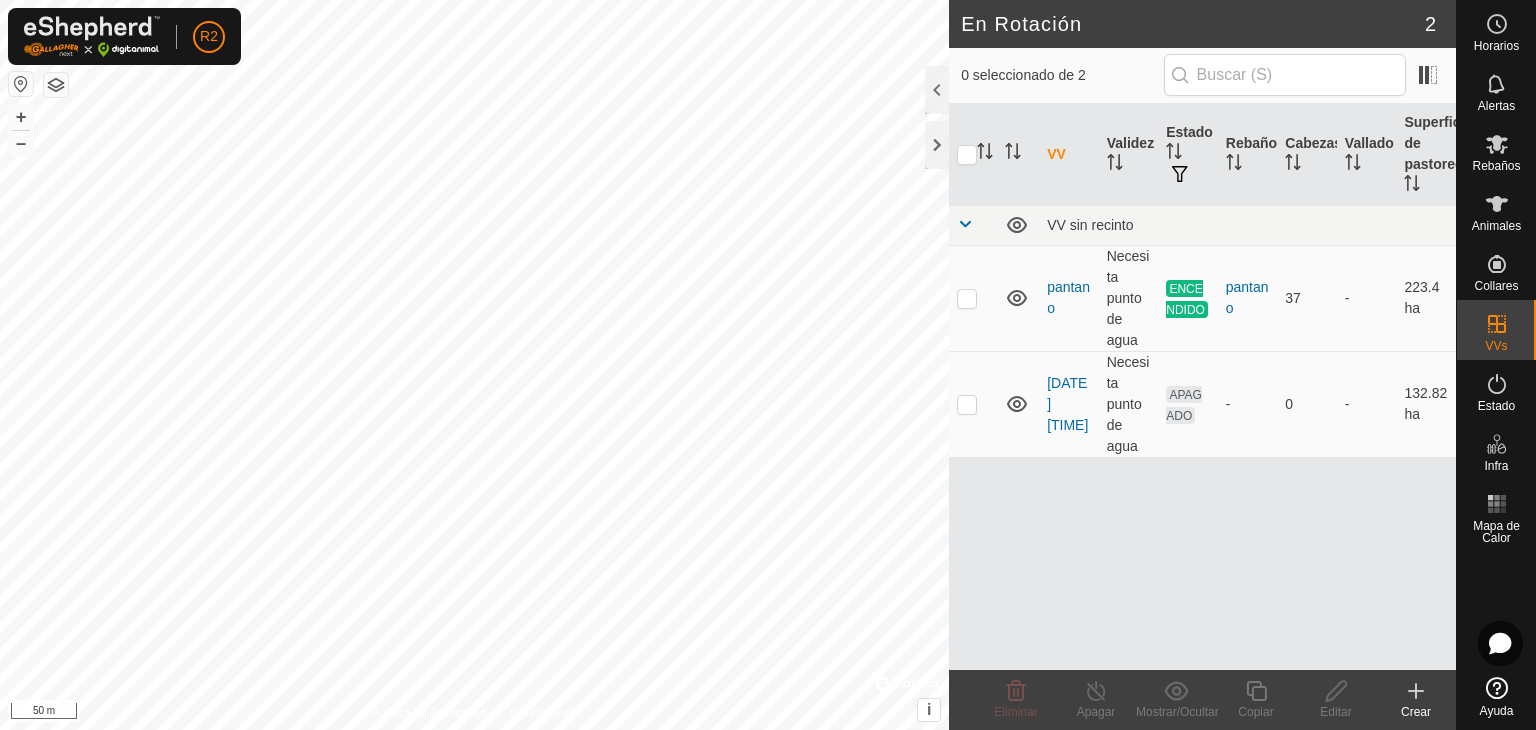 click 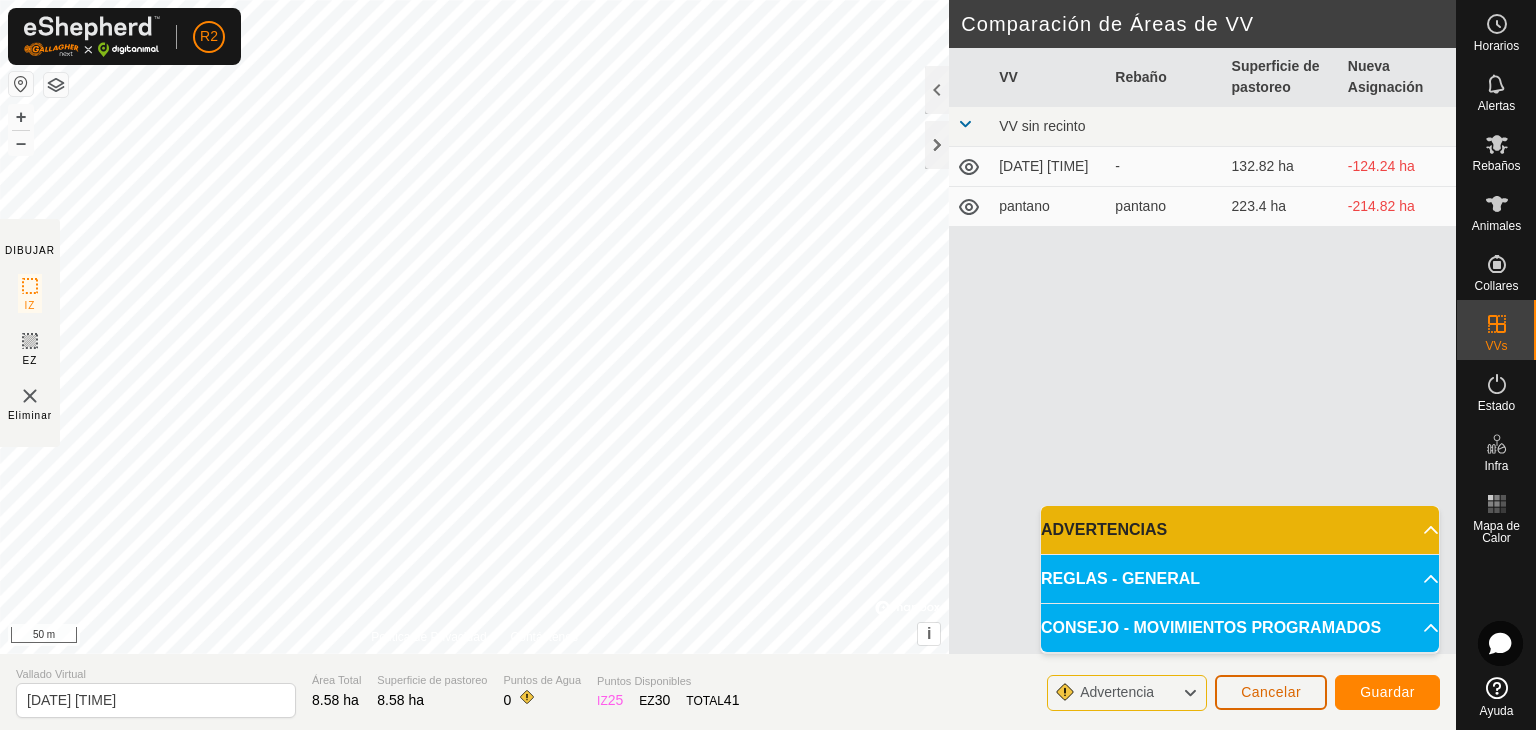 click on "Cancelar" 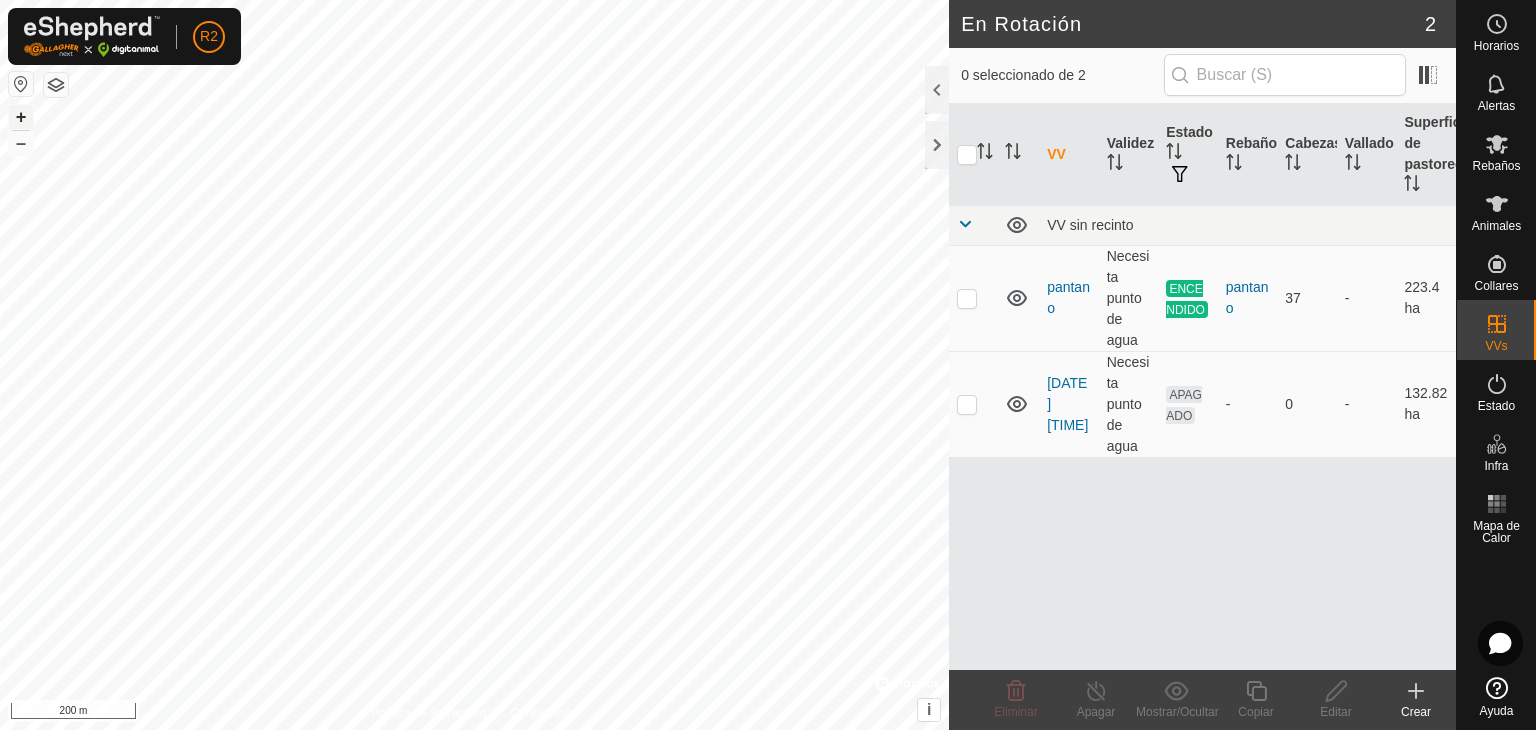 drag, startPoint x: 968, startPoint y: 611, endPoint x: 25, endPoint y: 117, distance: 1064.5586 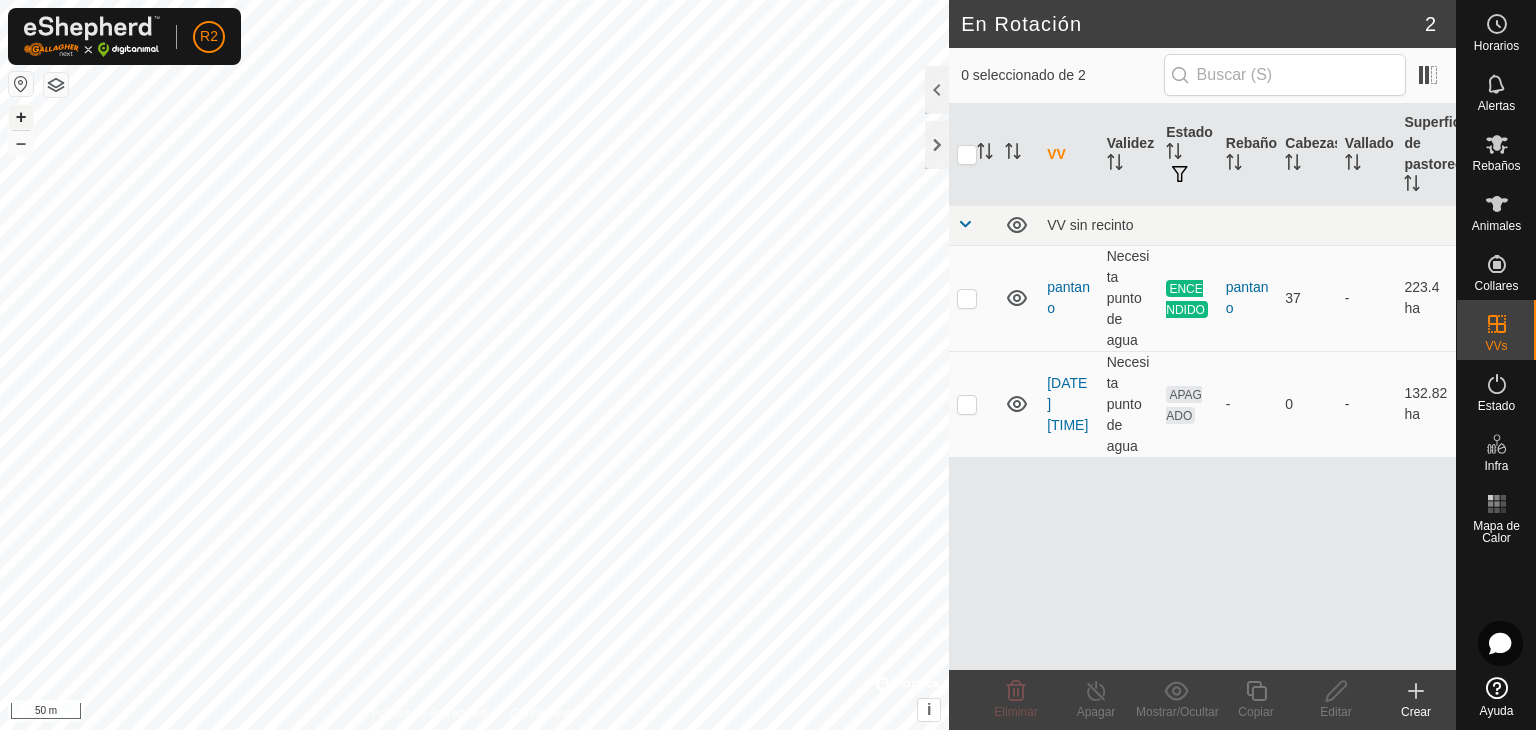 click on "+" at bounding box center [21, 117] 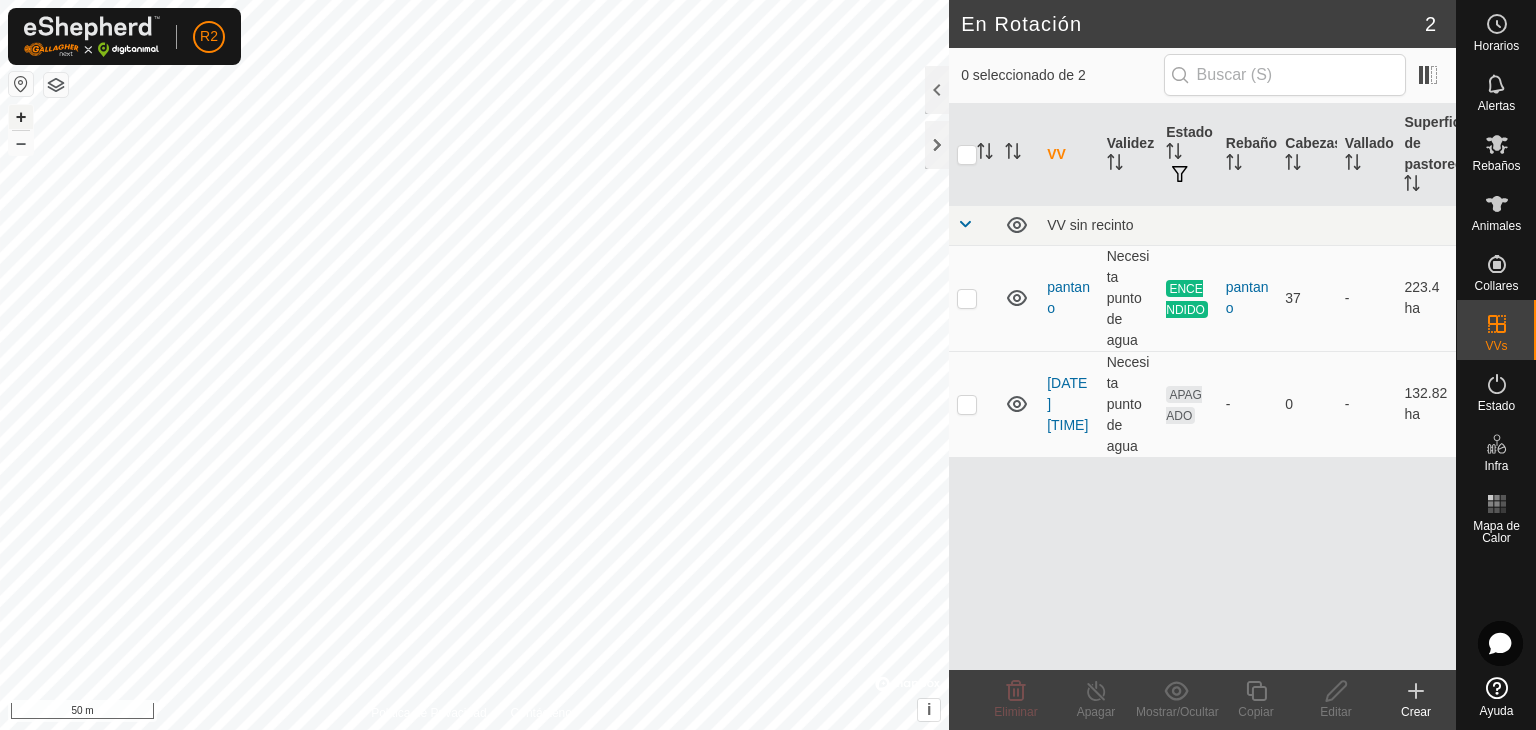 click on "+" at bounding box center [21, 117] 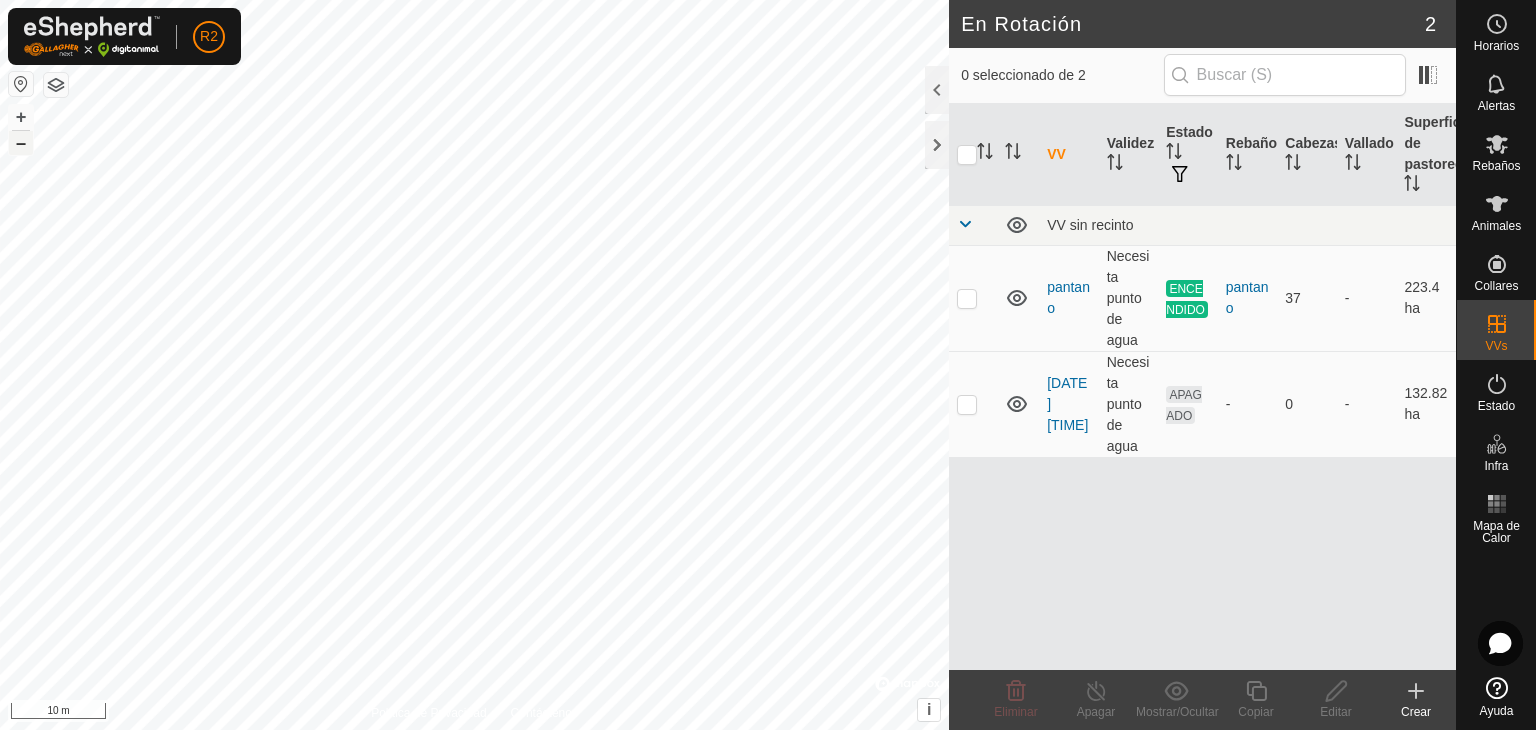 click on "–" at bounding box center [21, 143] 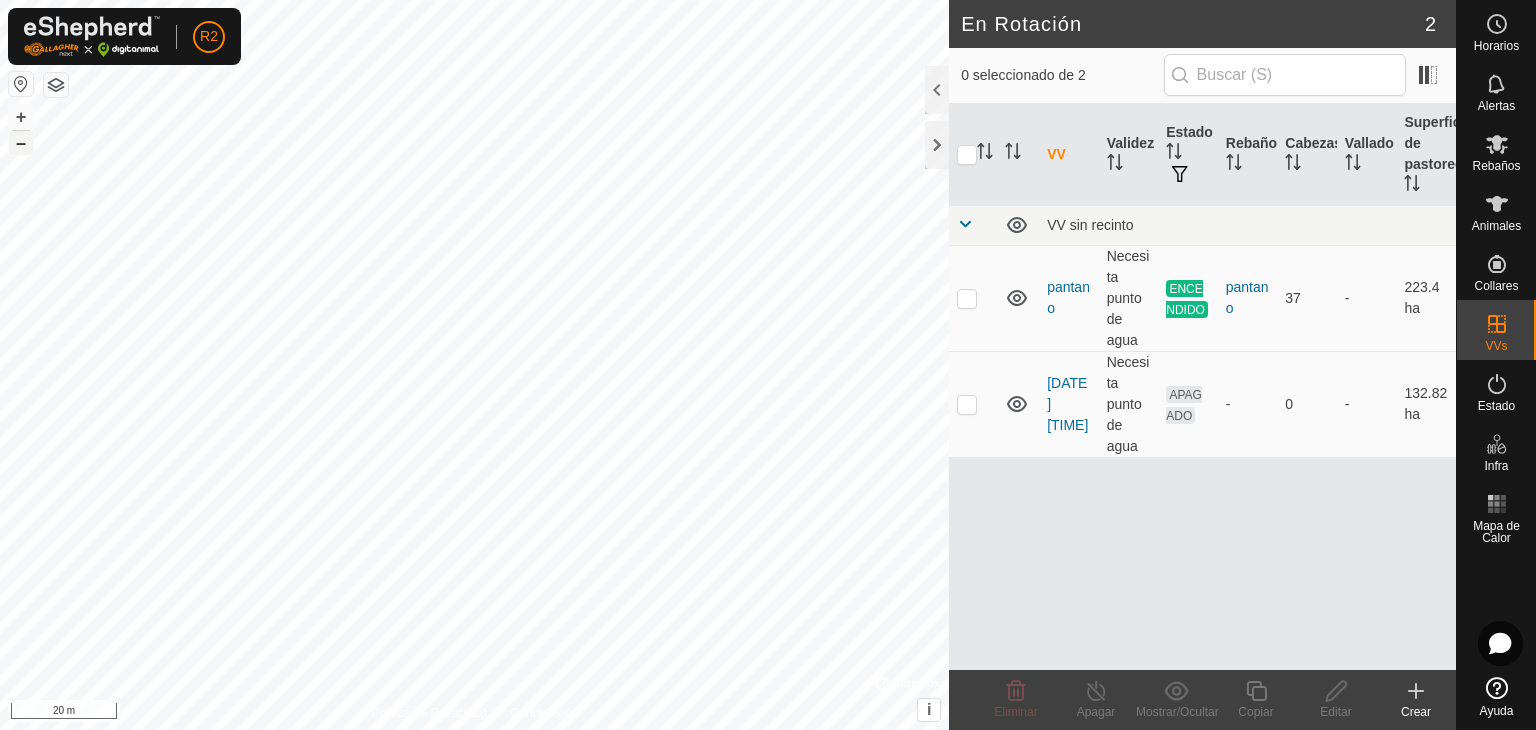 click on "–" at bounding box center (21, 143) 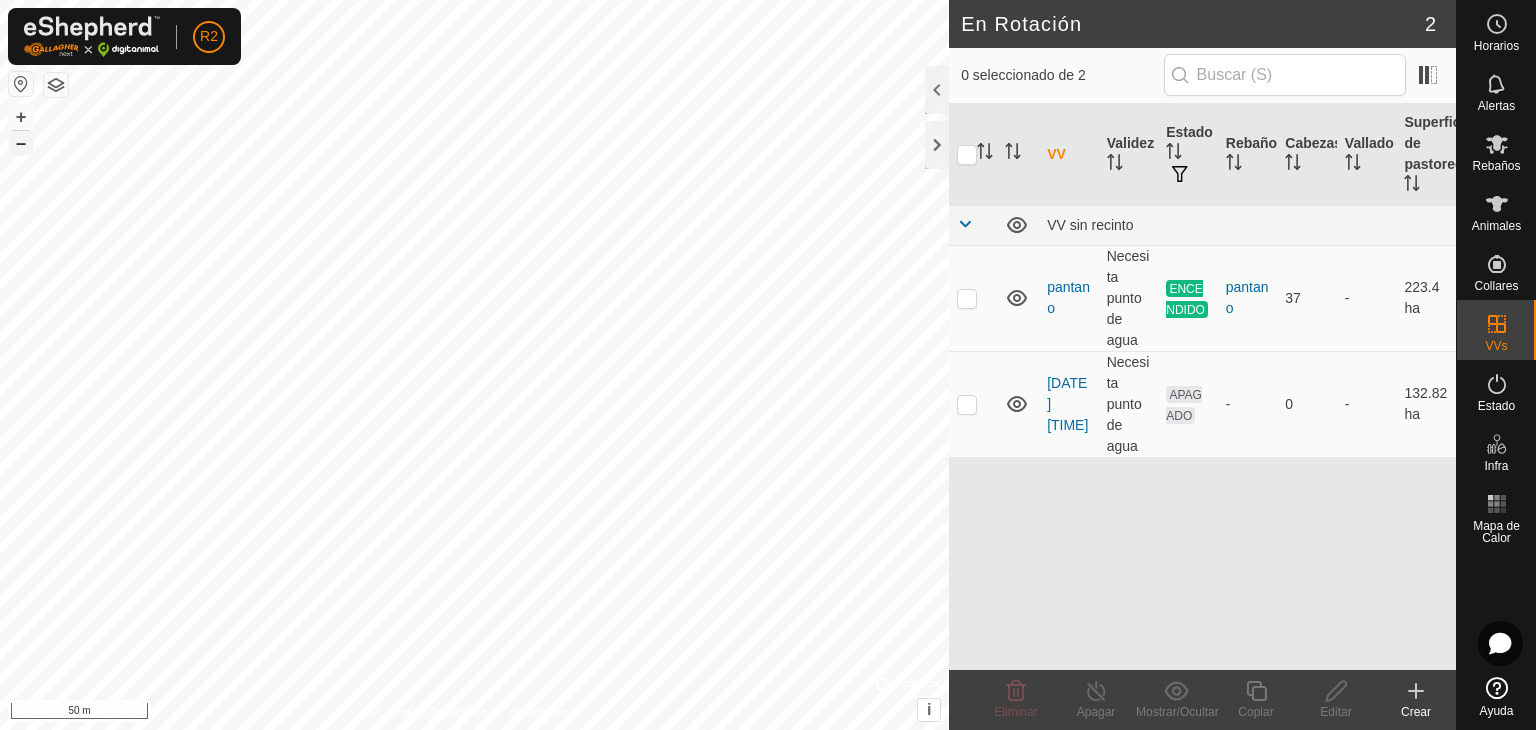 click on "–" at bounding box center [21, 143] 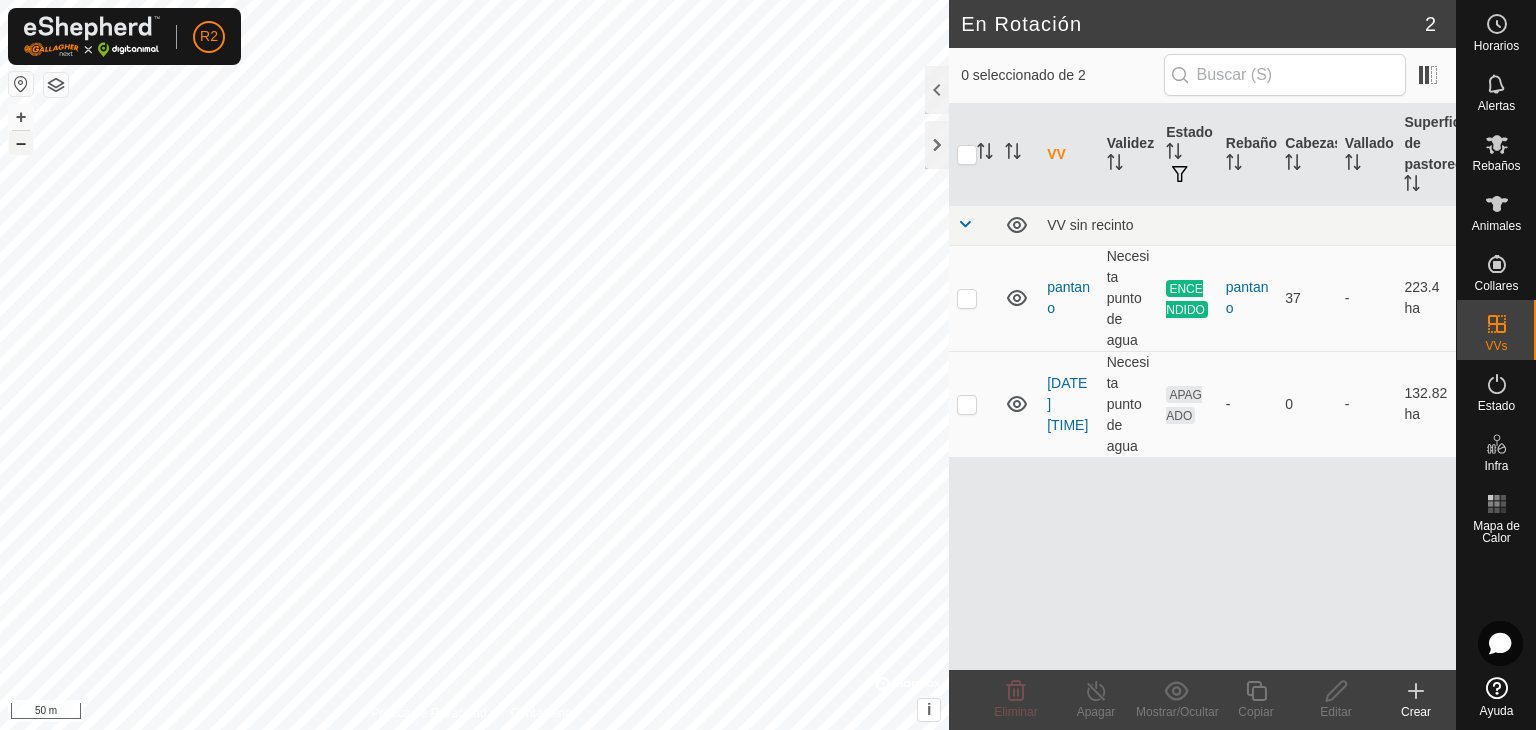 click on "–" at bounding box center [21, 143] 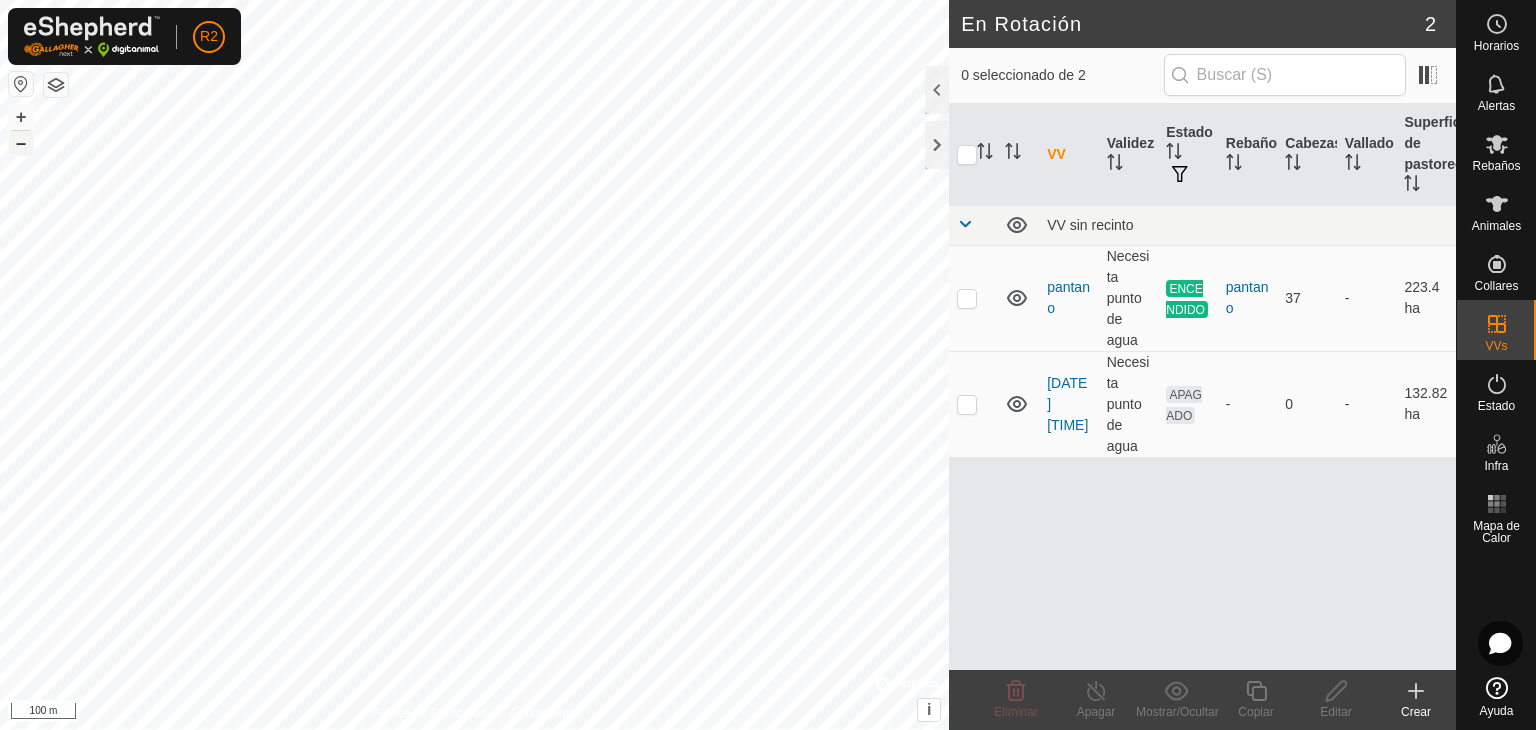 click on "–" at bounding box center [21, 143] 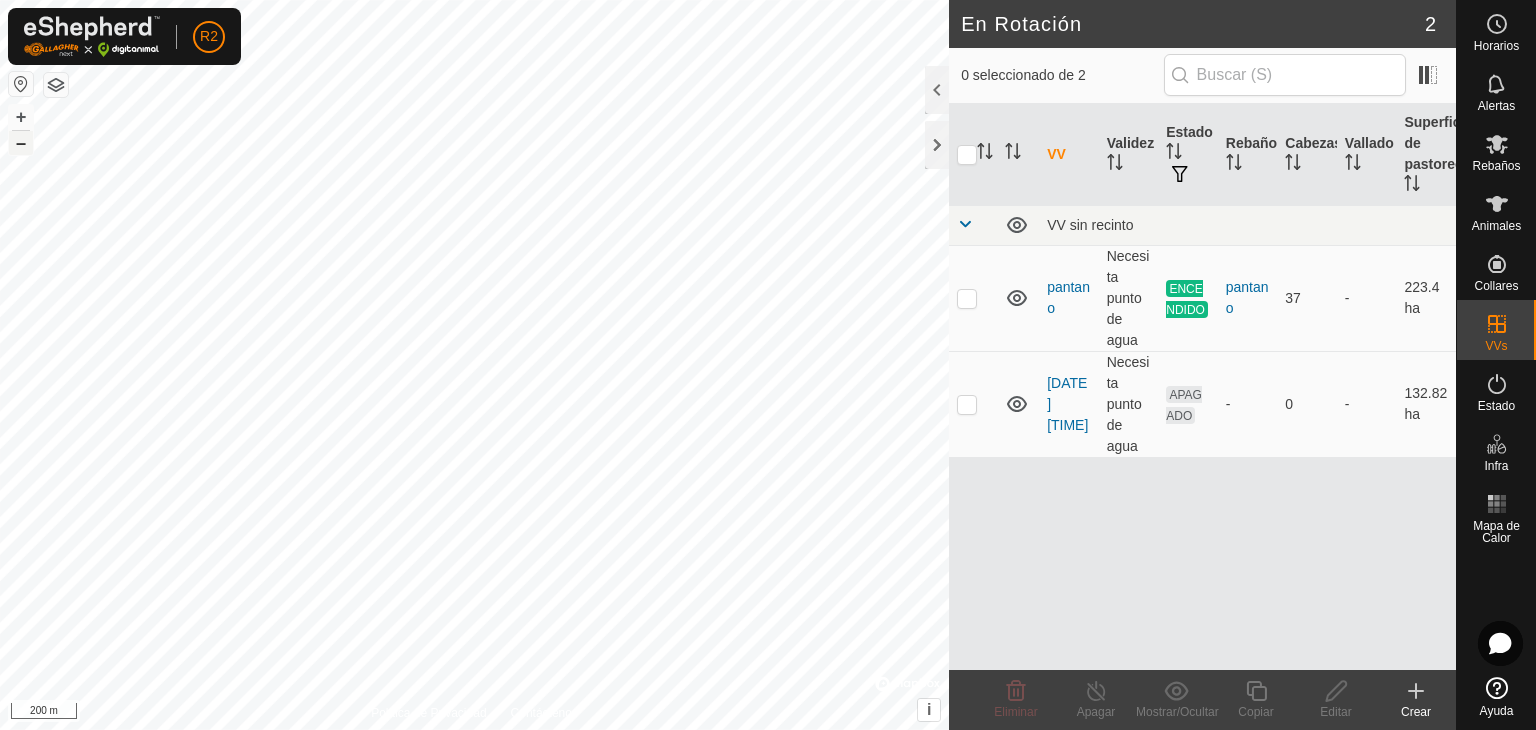 click on "–" at bounding box center [21, 143] 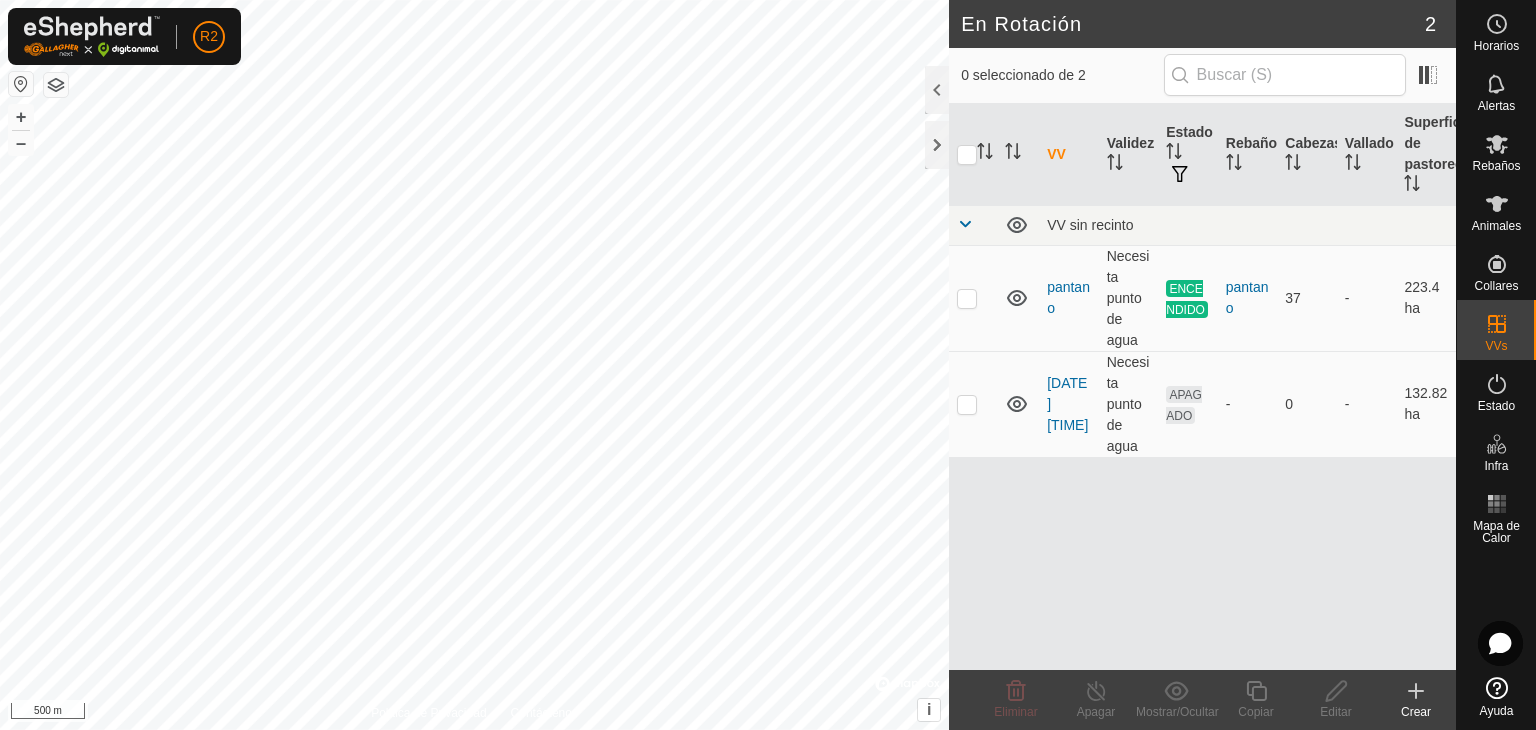 click at bounding box center [21, 84] 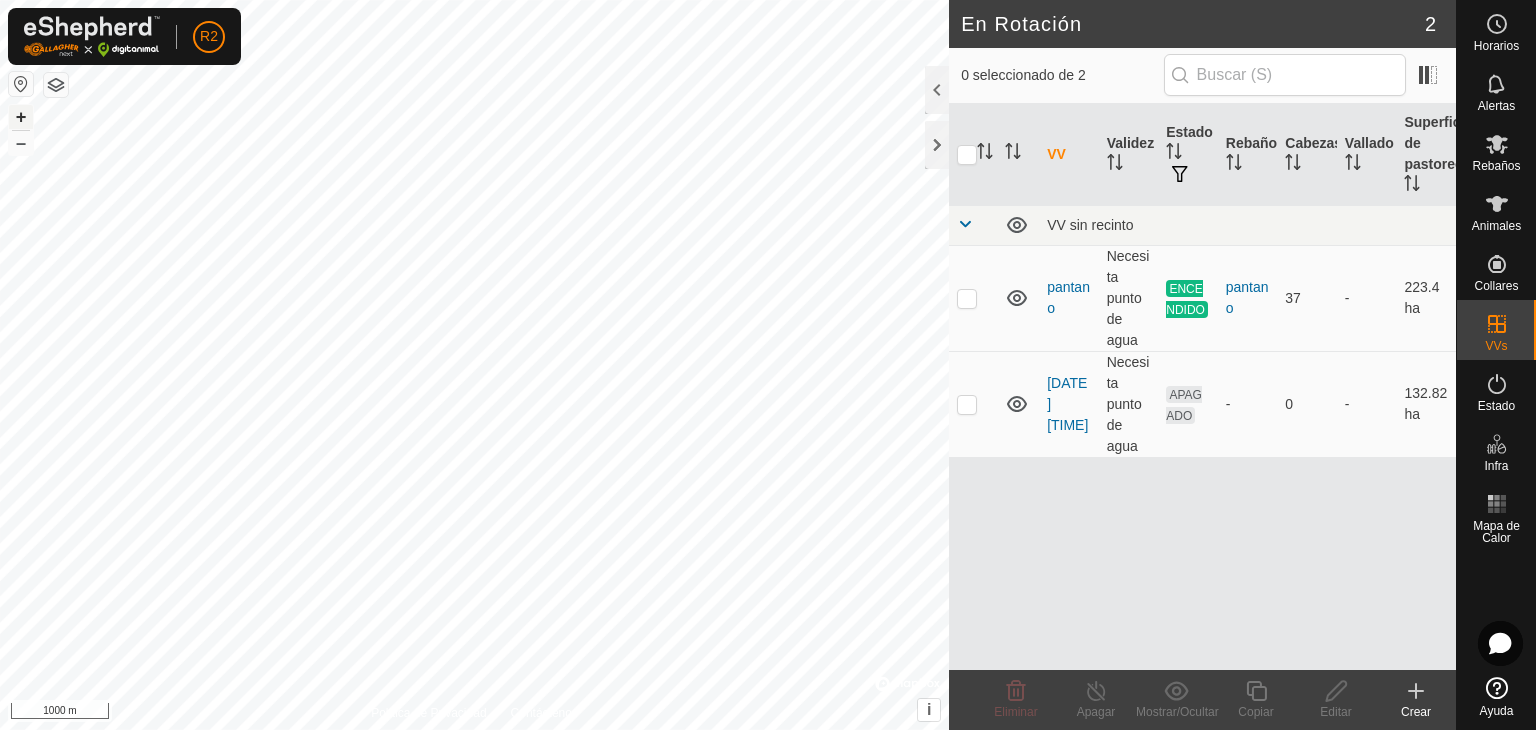 click on "+" at bounding box center (21, 117) 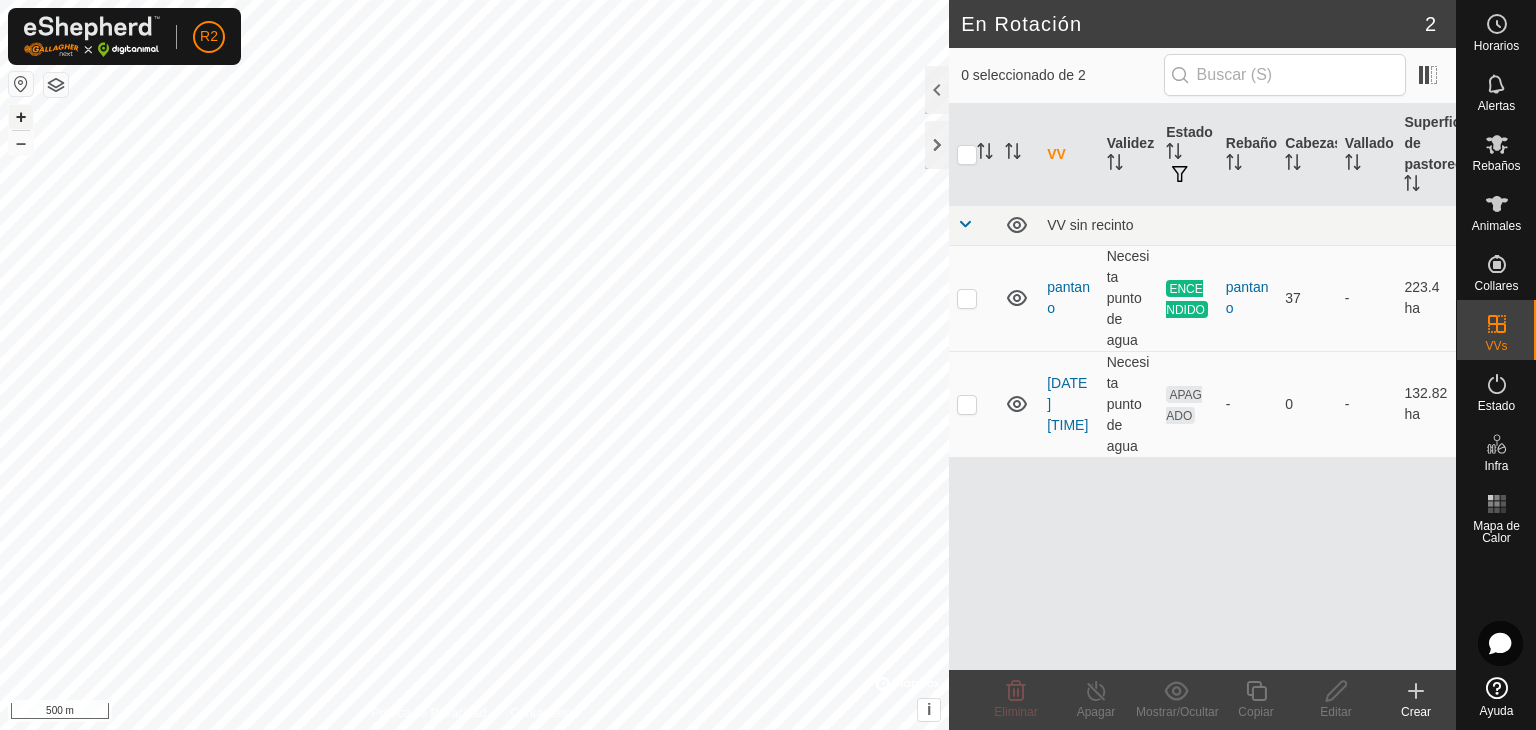 click on "+" at bounding box center [21, 117] 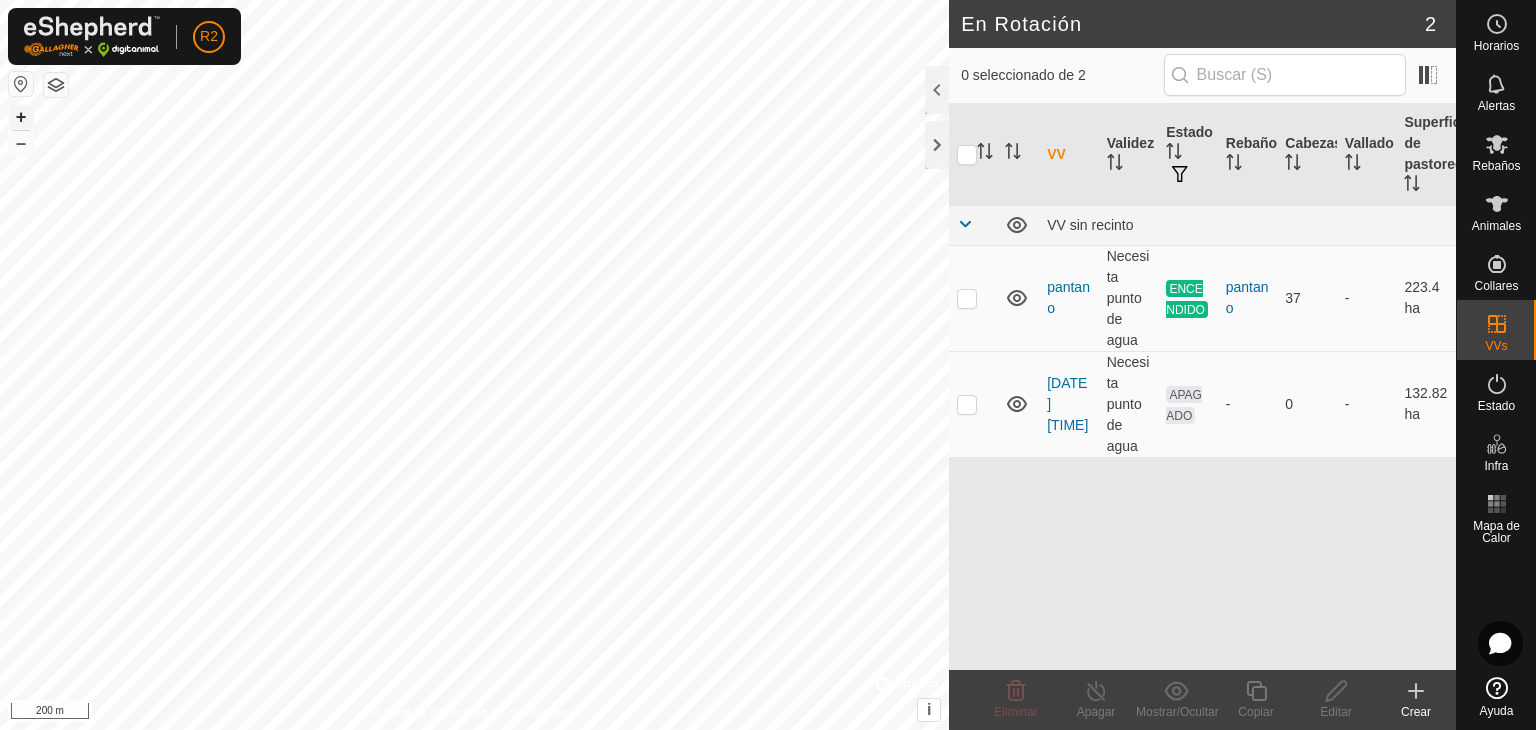 click on "+" at bounding box center (21, 117) 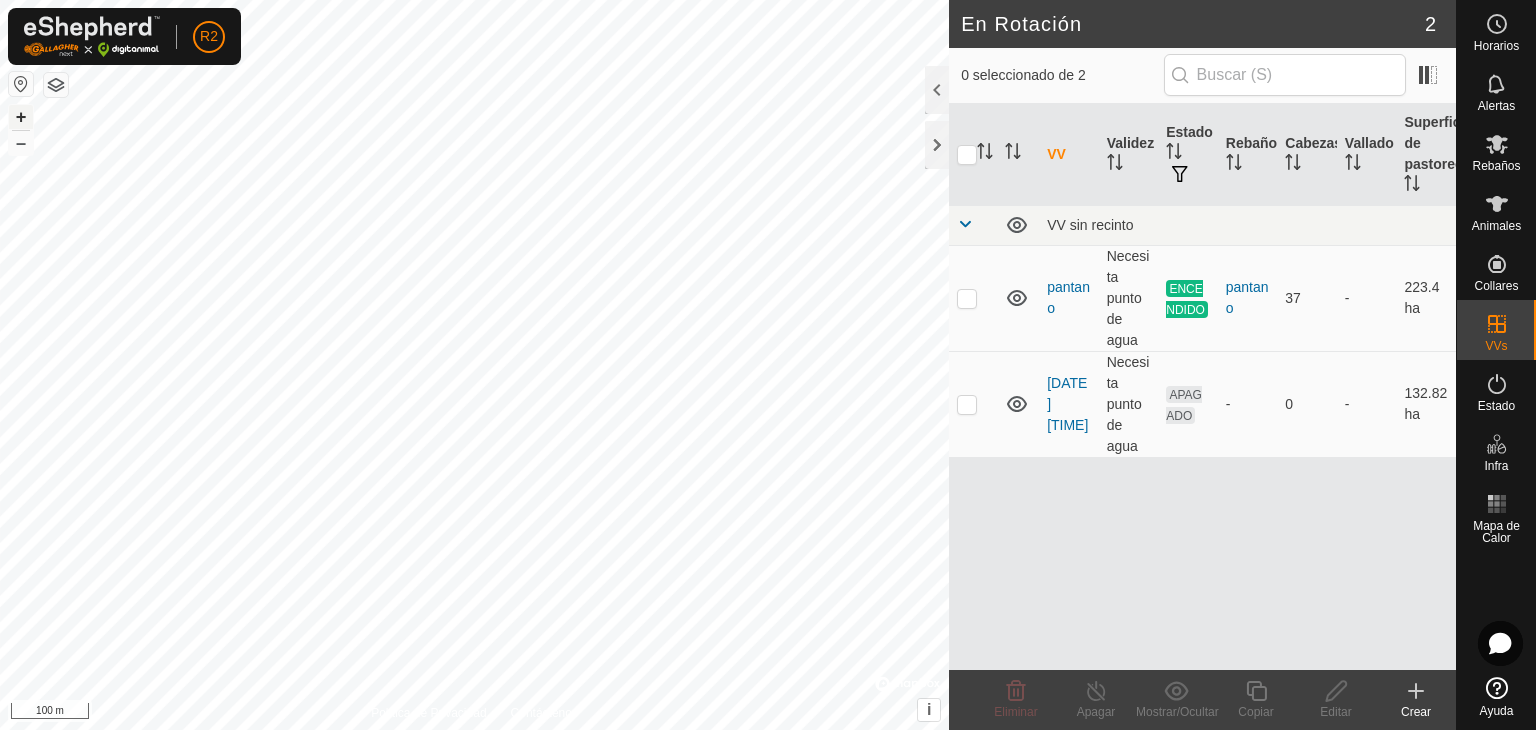 click on "+" at bounding box center (21, 117) 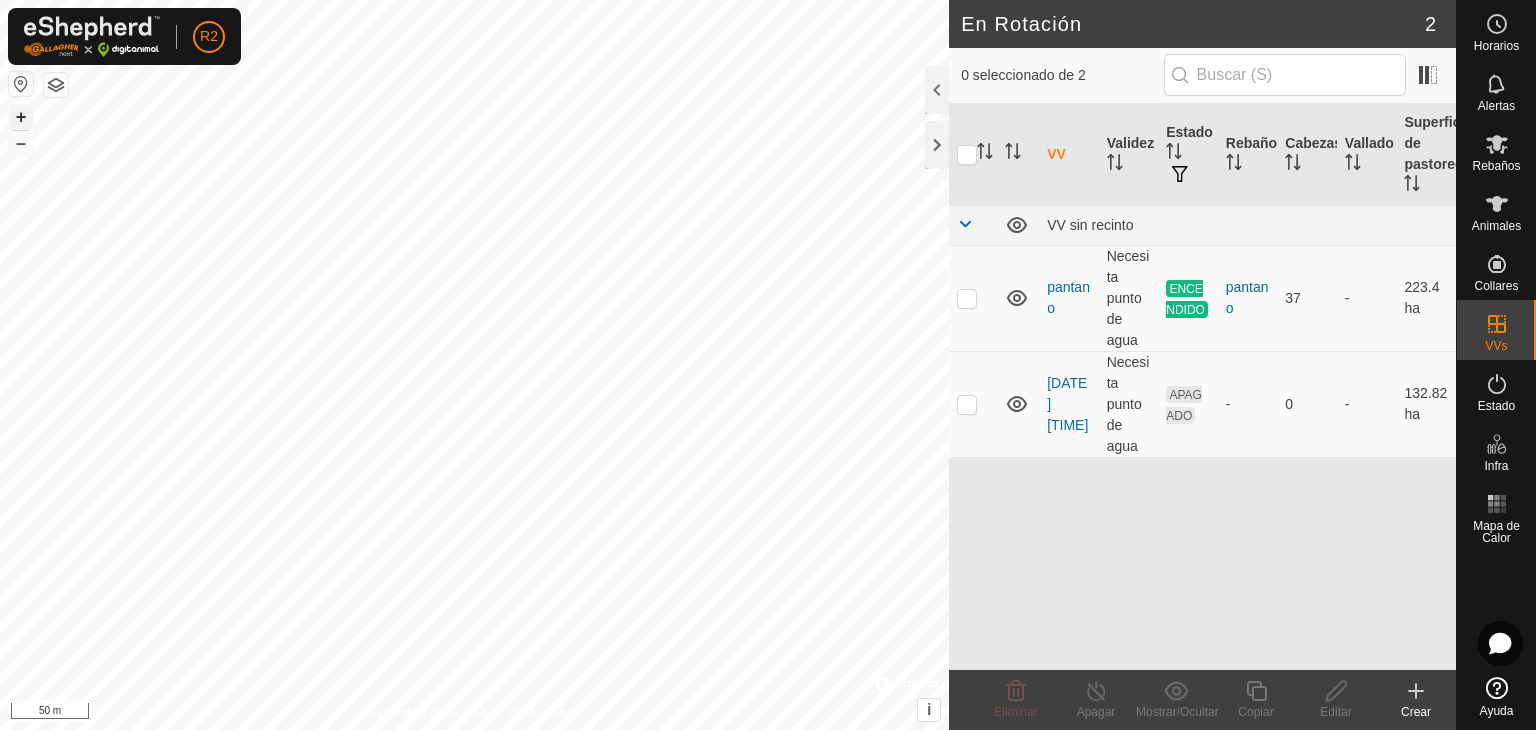 click on "+" at bounding box center [21, 117] 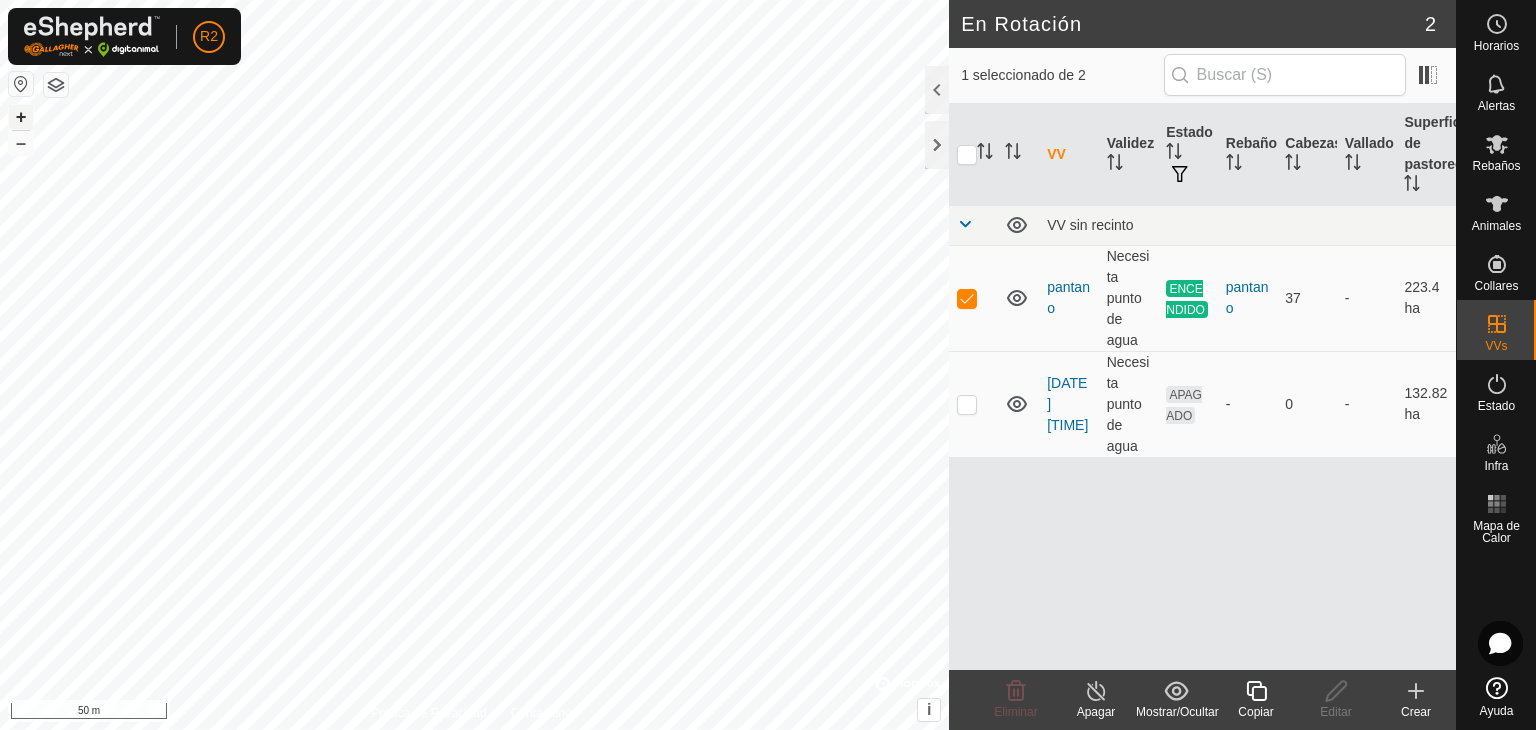 checkbox on "false" 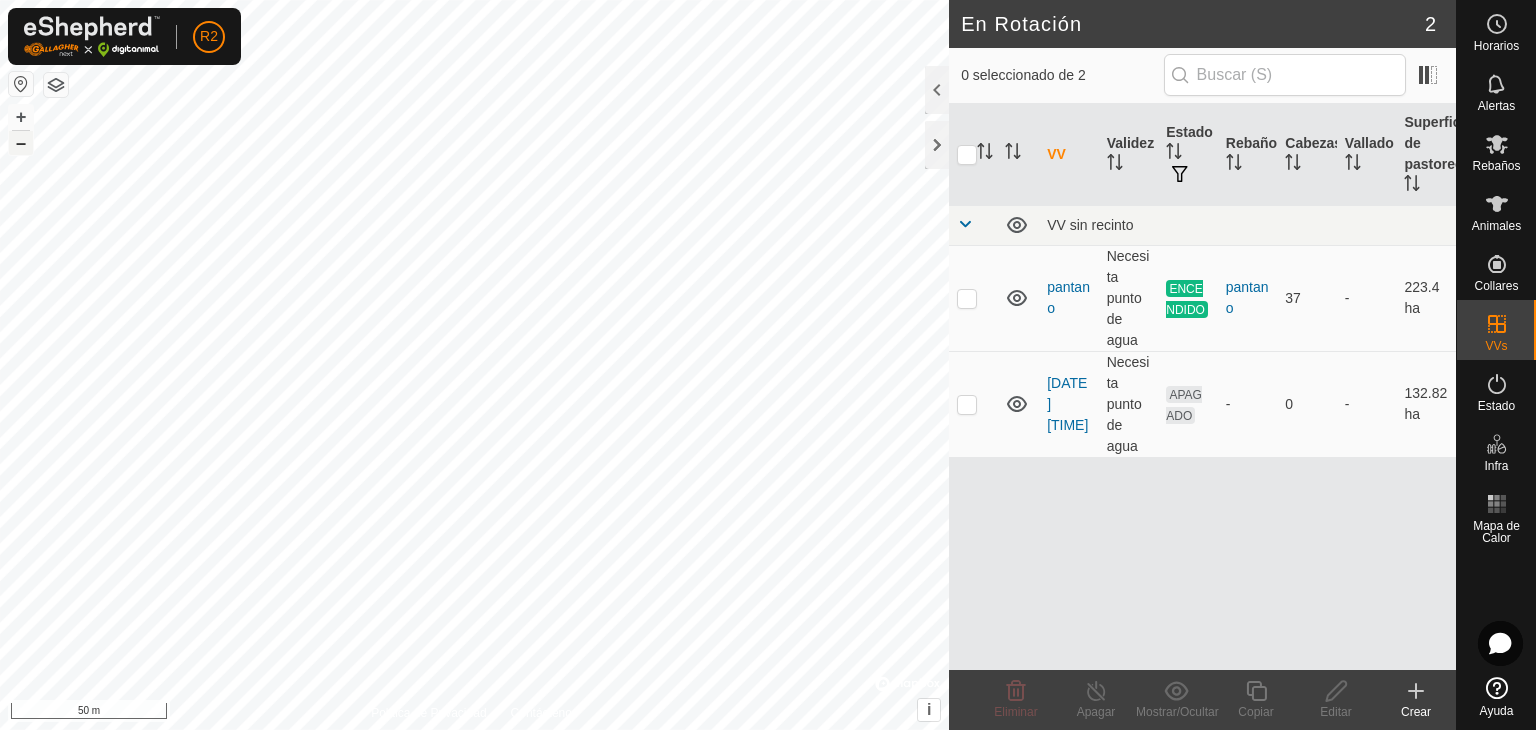 click on "–" at bounding box center (21, 143) 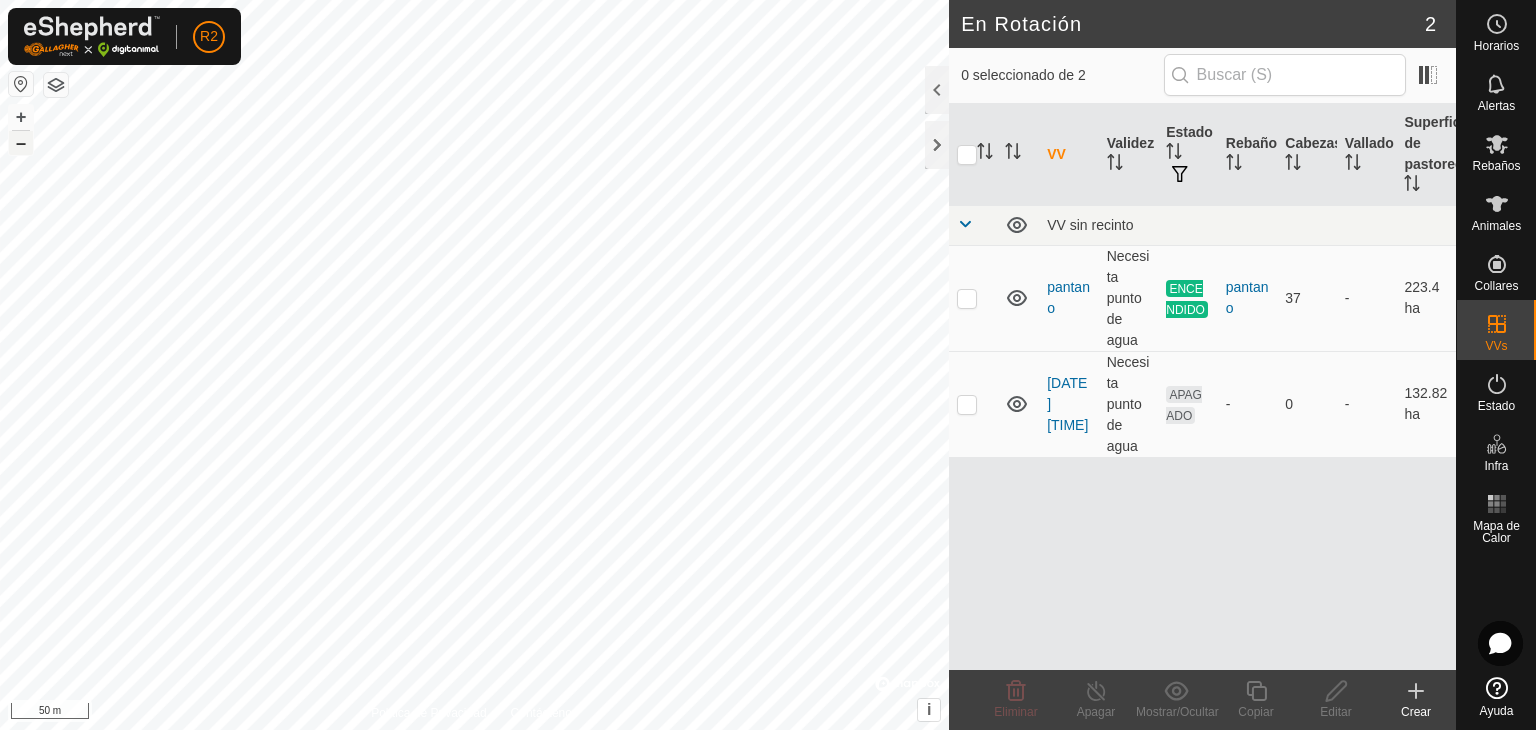 click on "–" at bounding box center [21, 143] 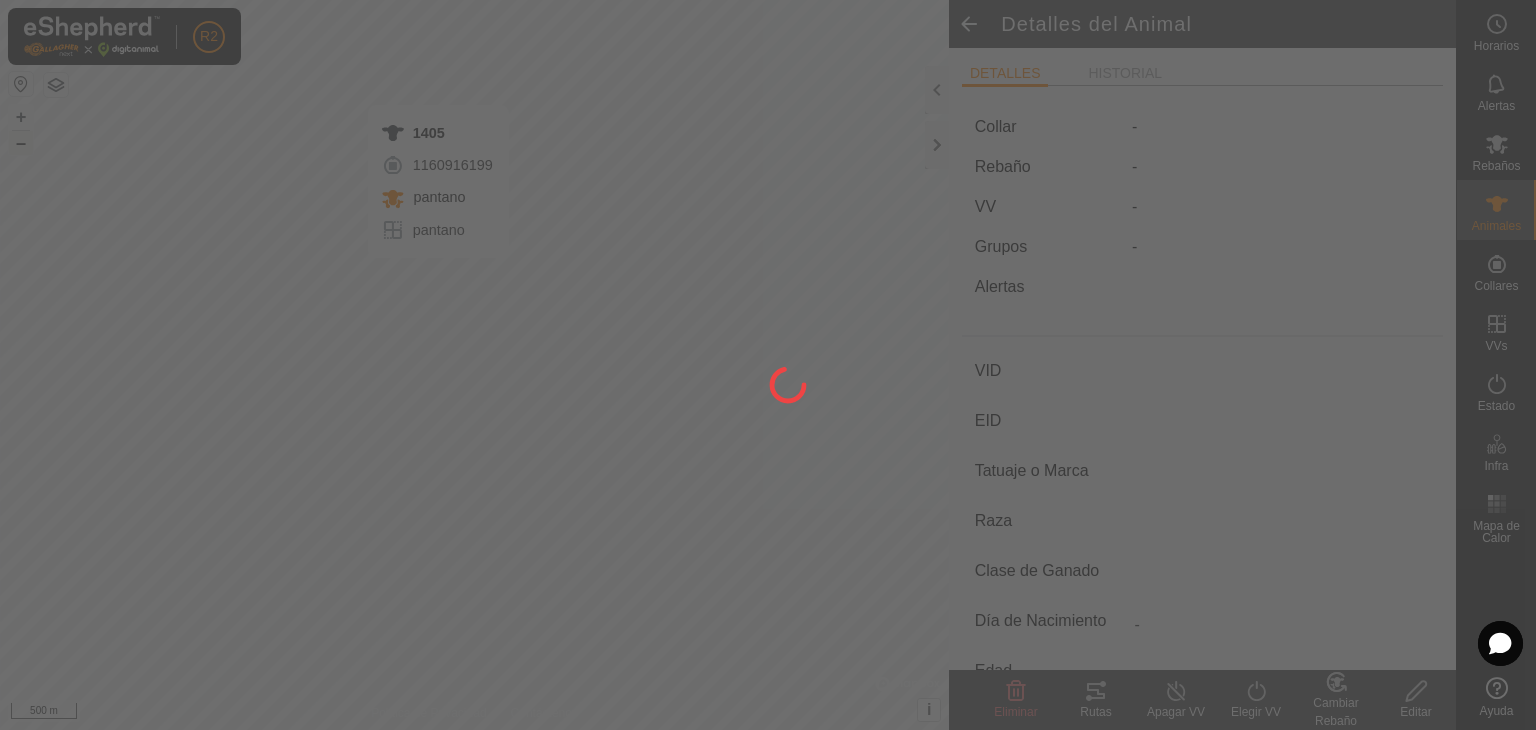 click 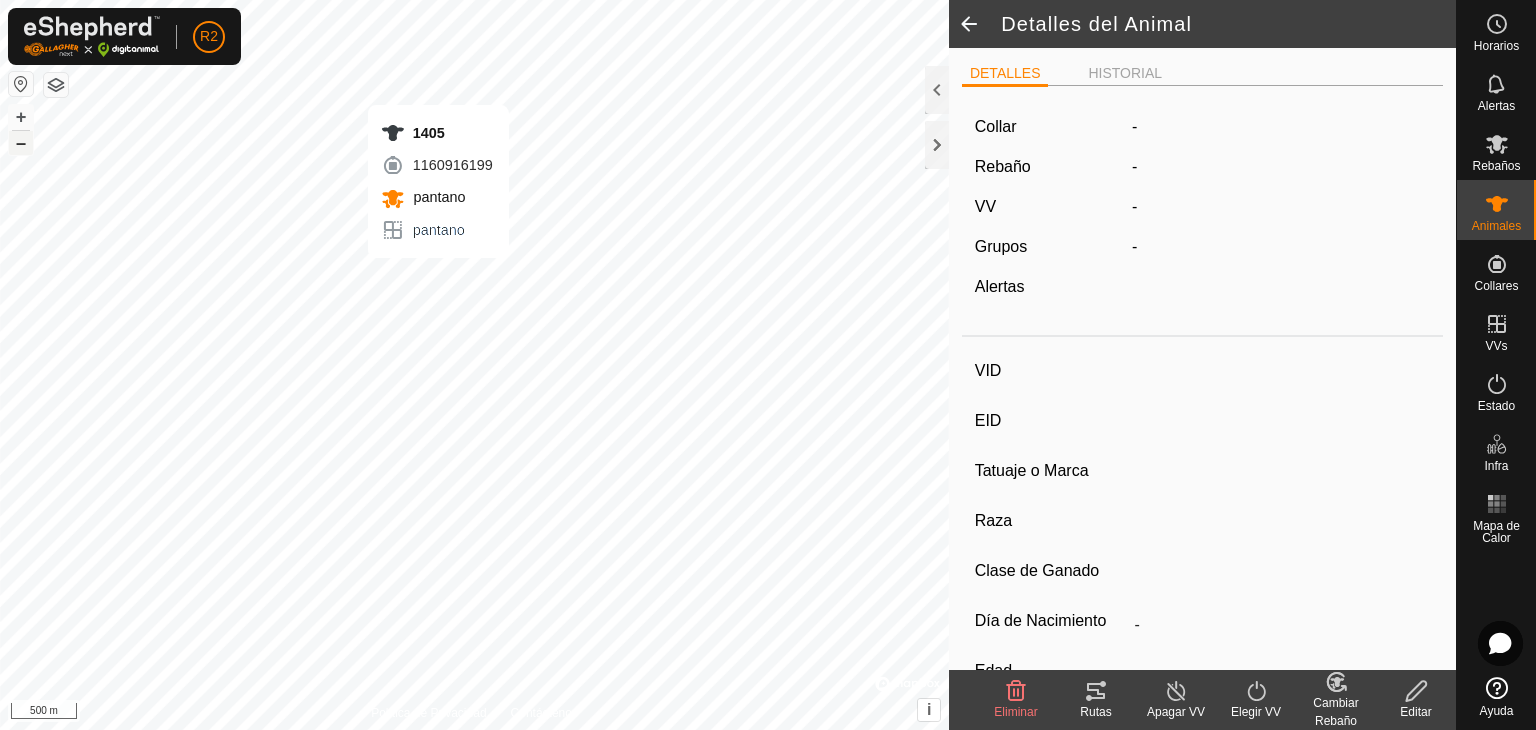 type on "1405" 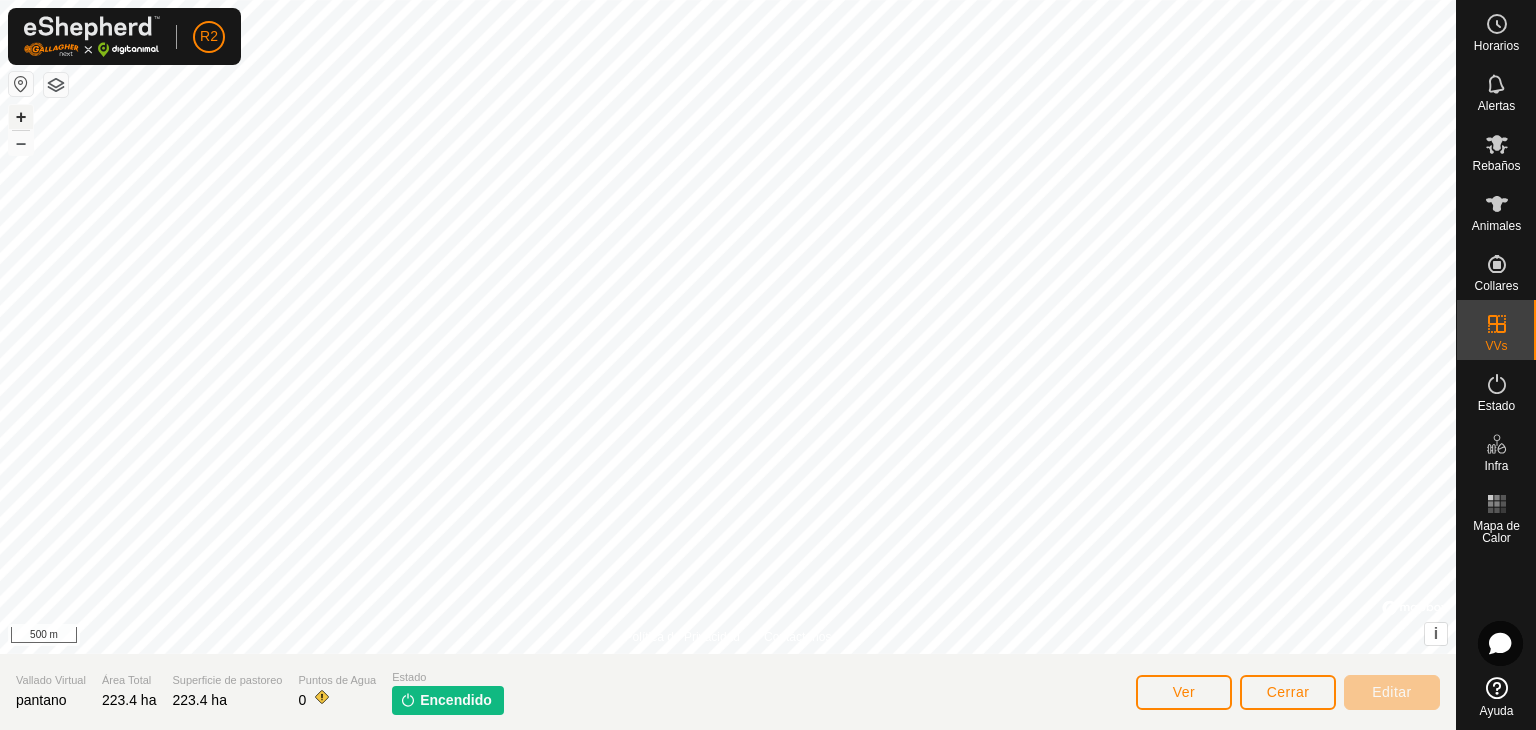 click on "+" at bounding box center (21, 117) 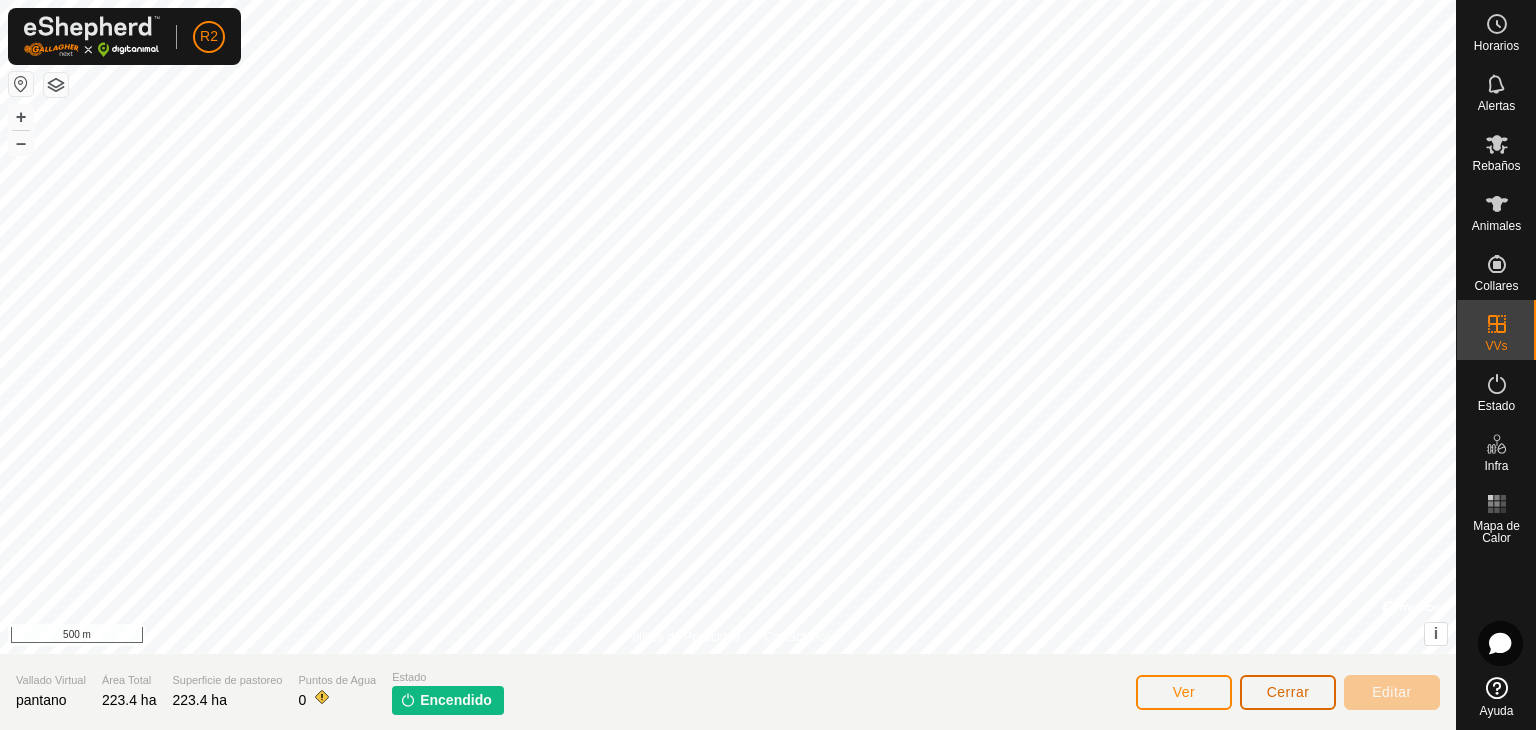 click on "Cerrar" 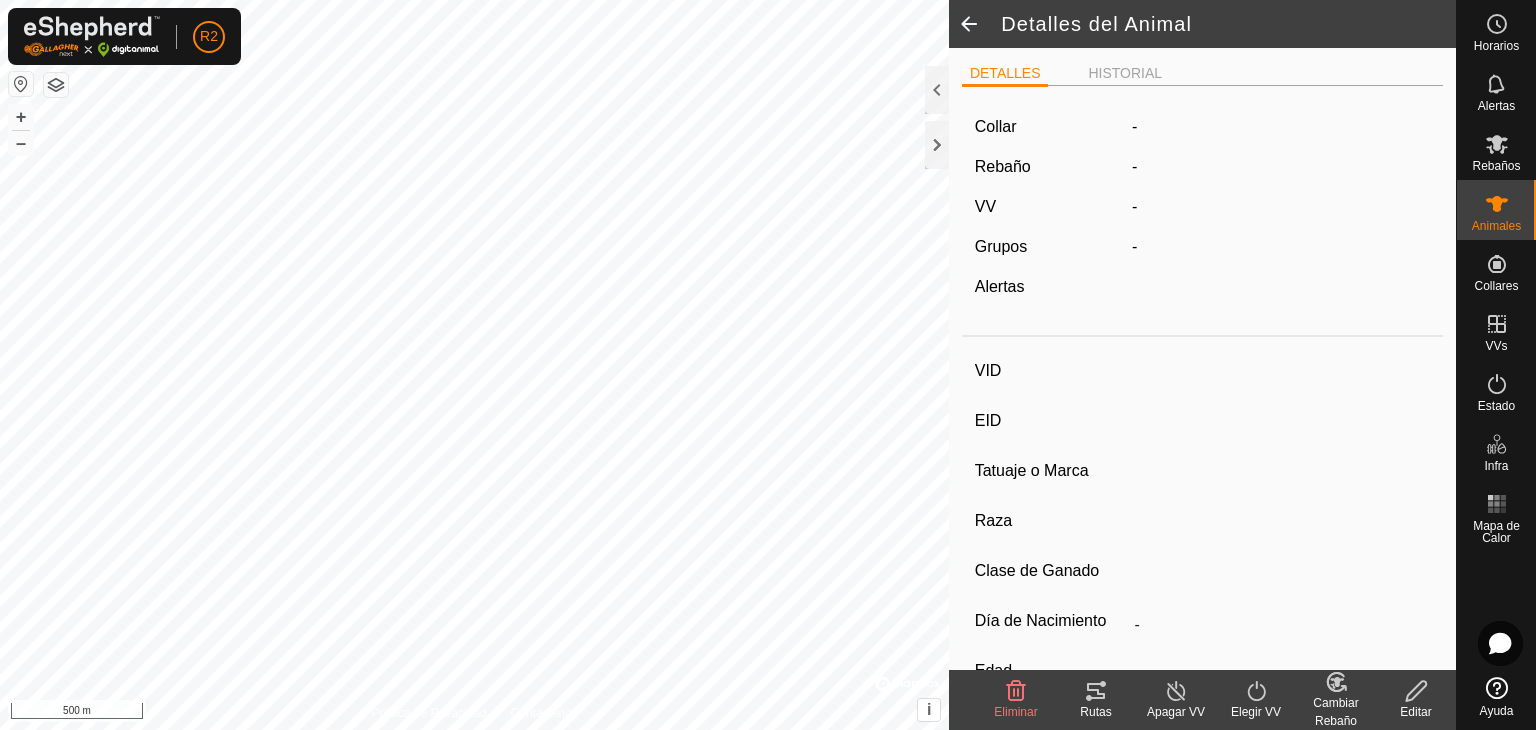 type on "1405" 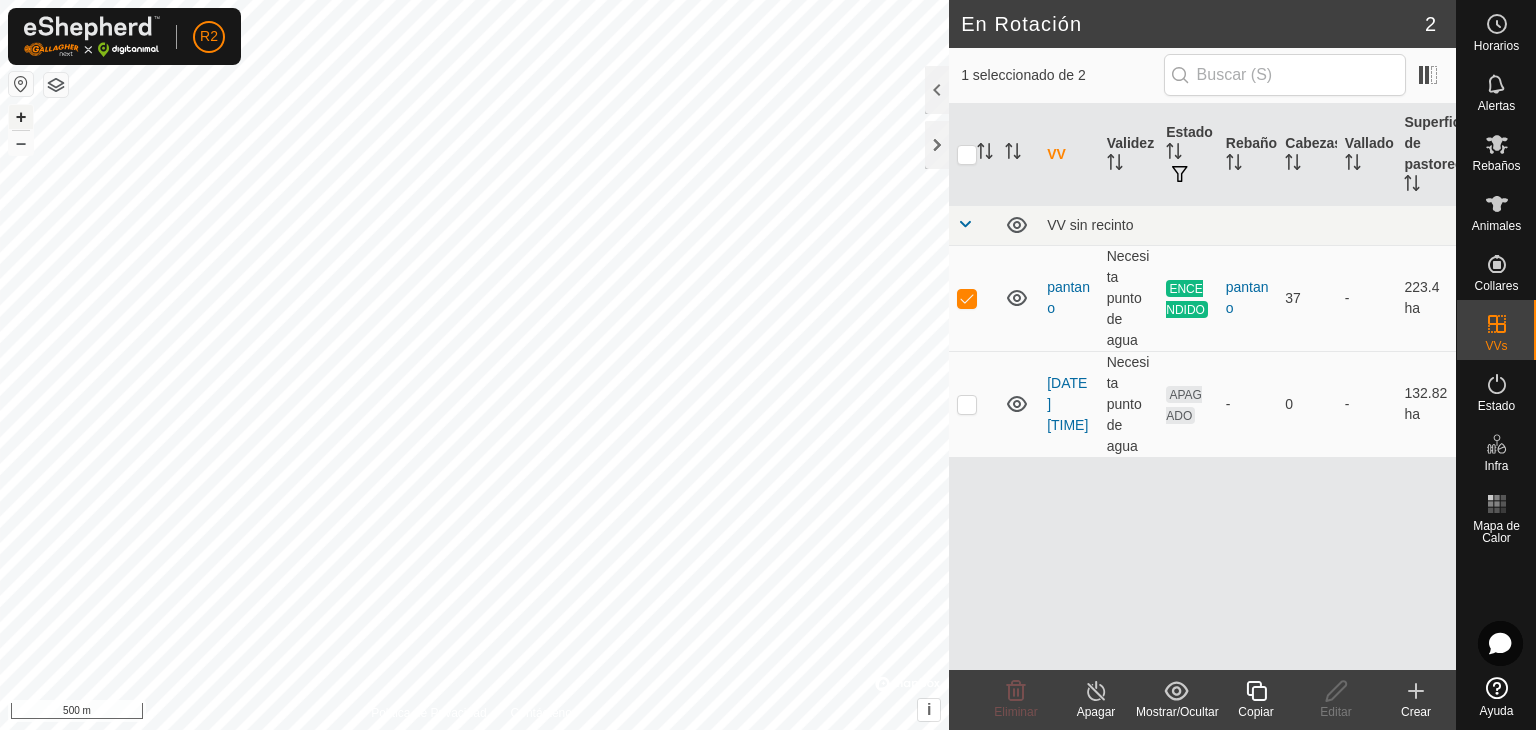 click on "+" at bounding box center [21, 117] 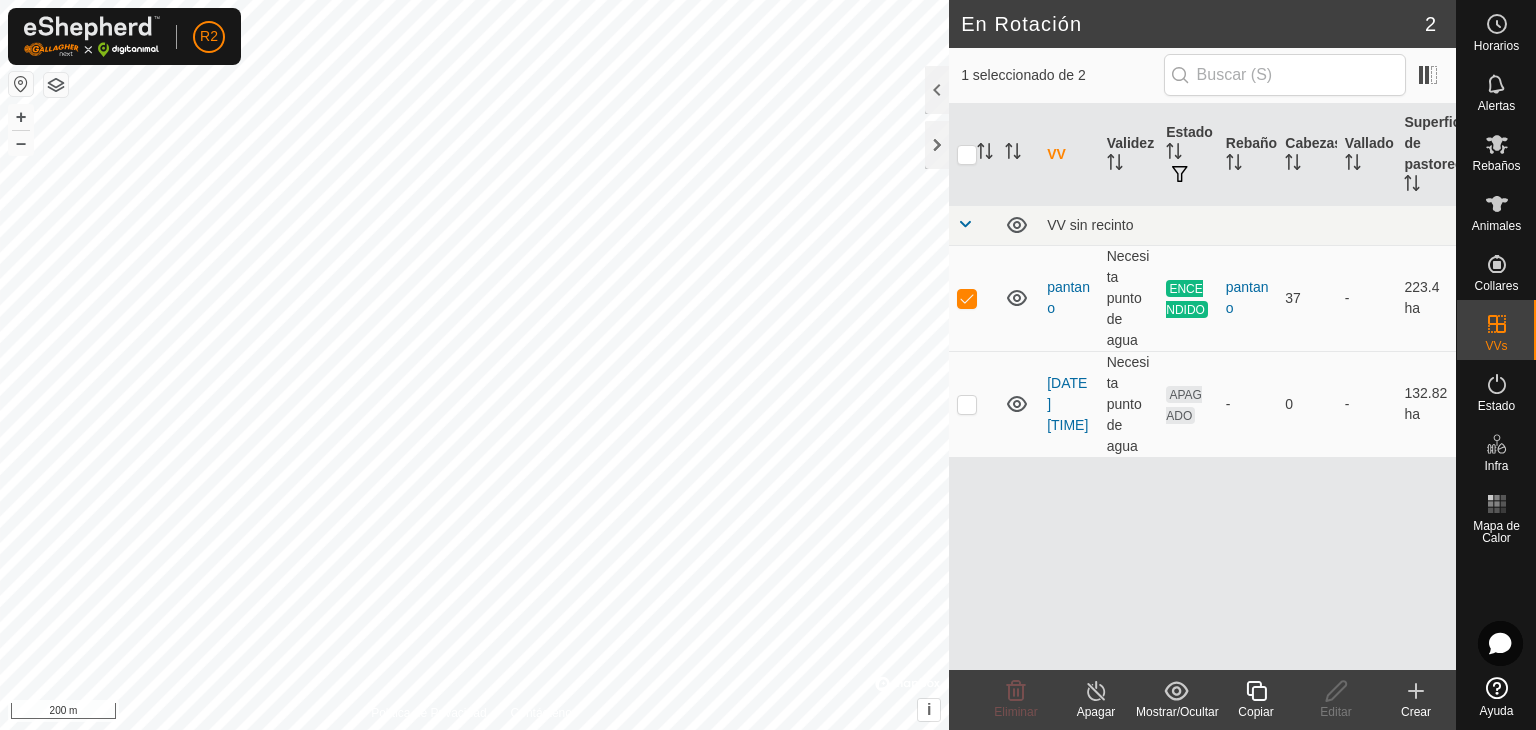 click on "VV   Validez   Estado   Rebaño   Cabezas   Vallado   Superficie de pastoreo   VV sin recinto  pantano  Necesita punto de agua  ENCENDIDO  pantano   37   -   223.4 ha  [DATE] [TIME]  Necesita punto de agua  APAGADO  -   0   -   132.82 ha" at bounding box center [1202, 387] 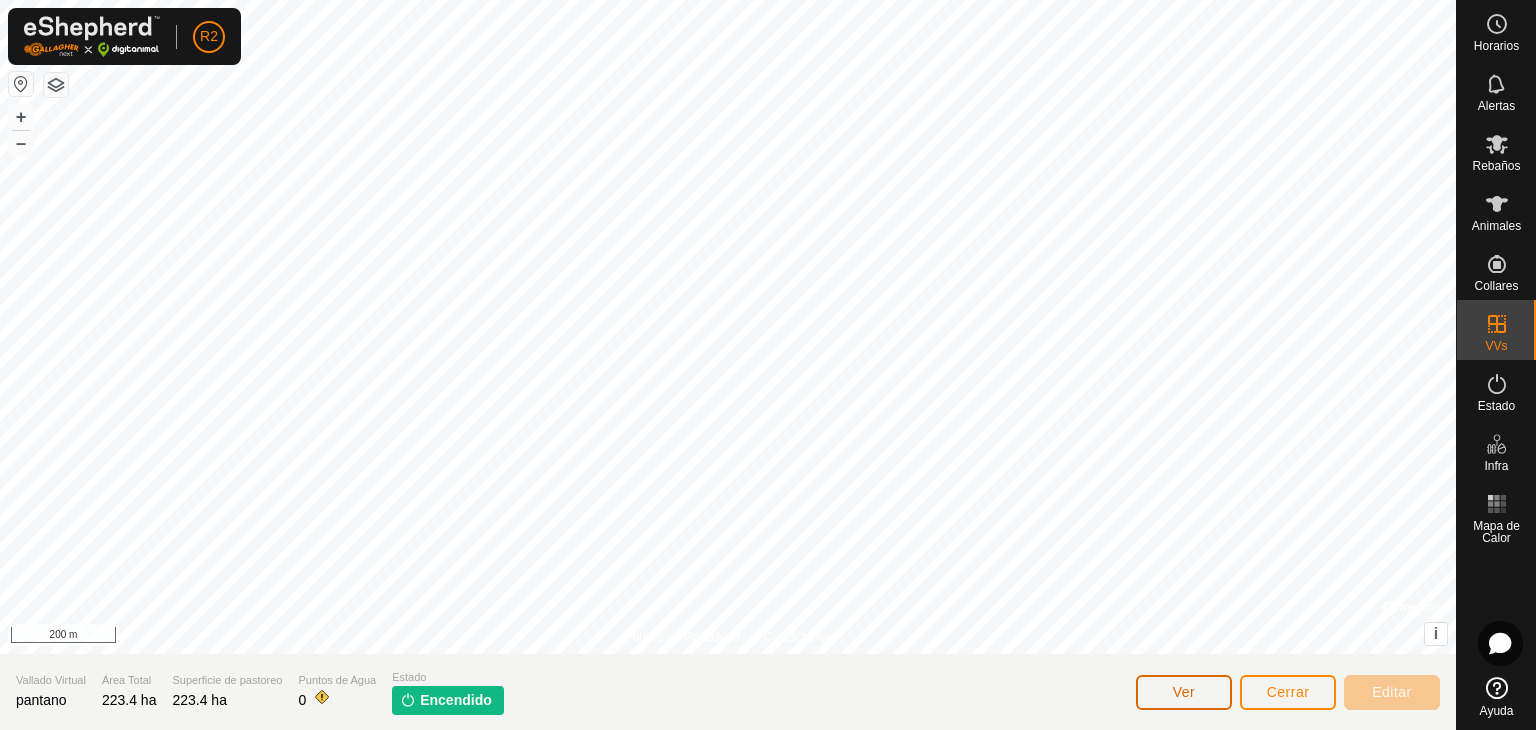 click on "Ver" 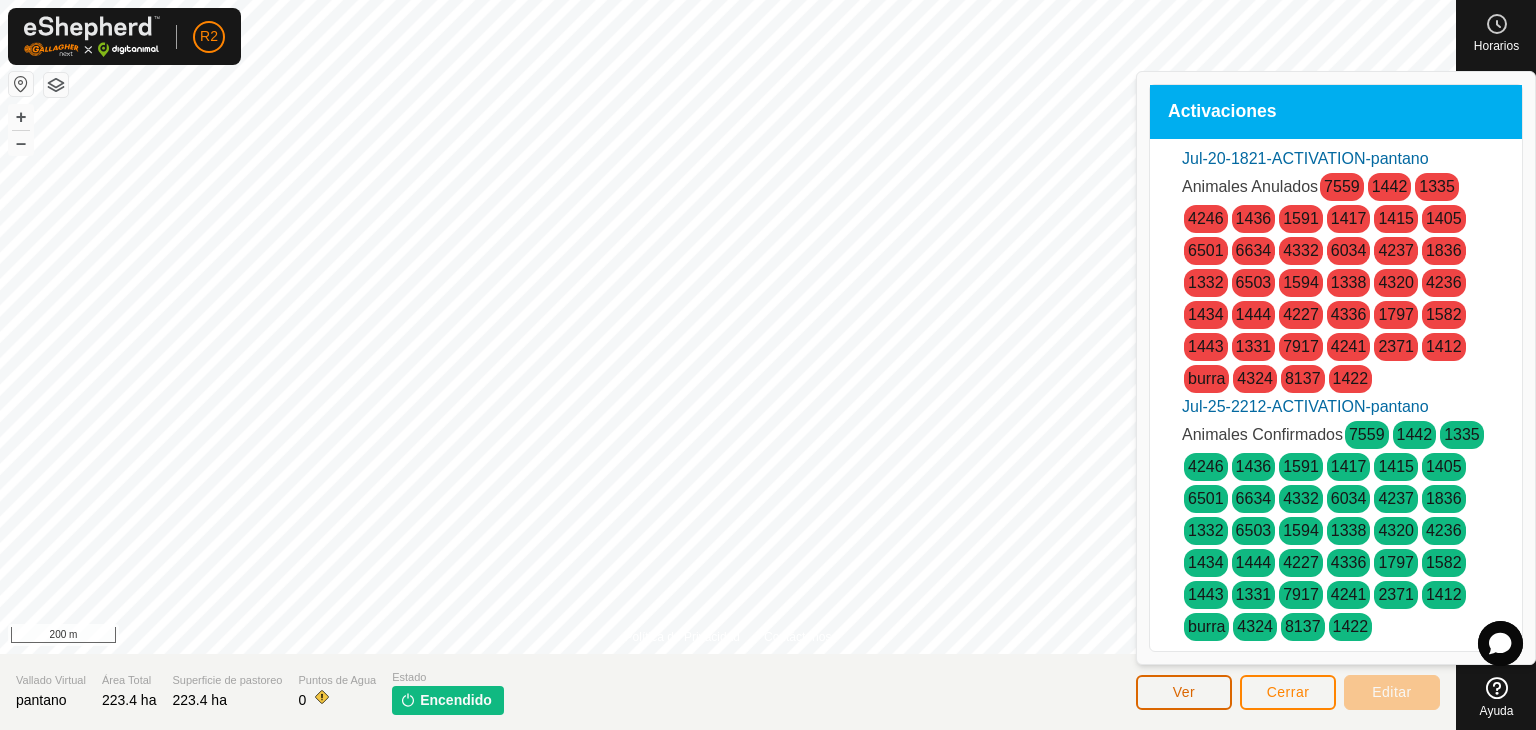 click on "Ver" 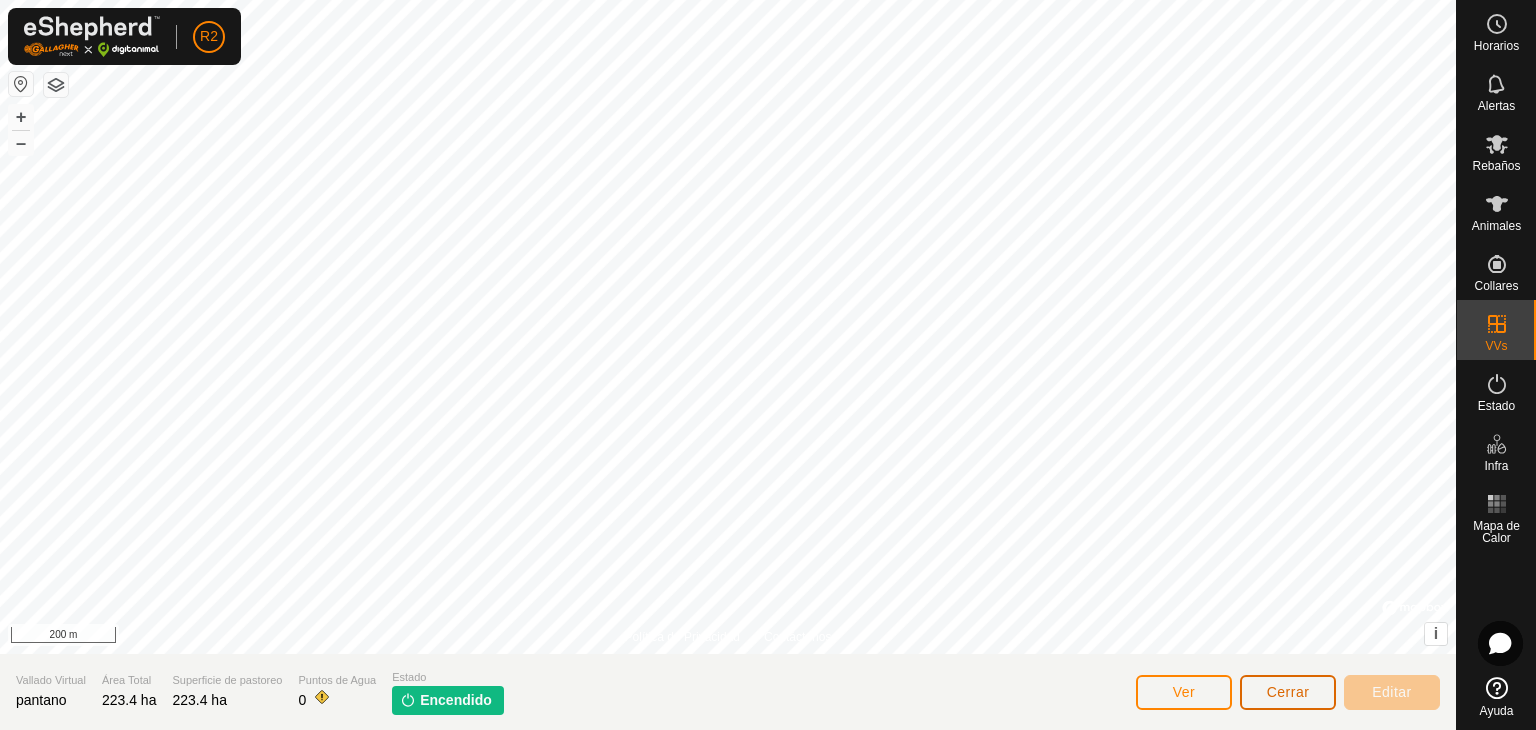 click on "Cerrar" 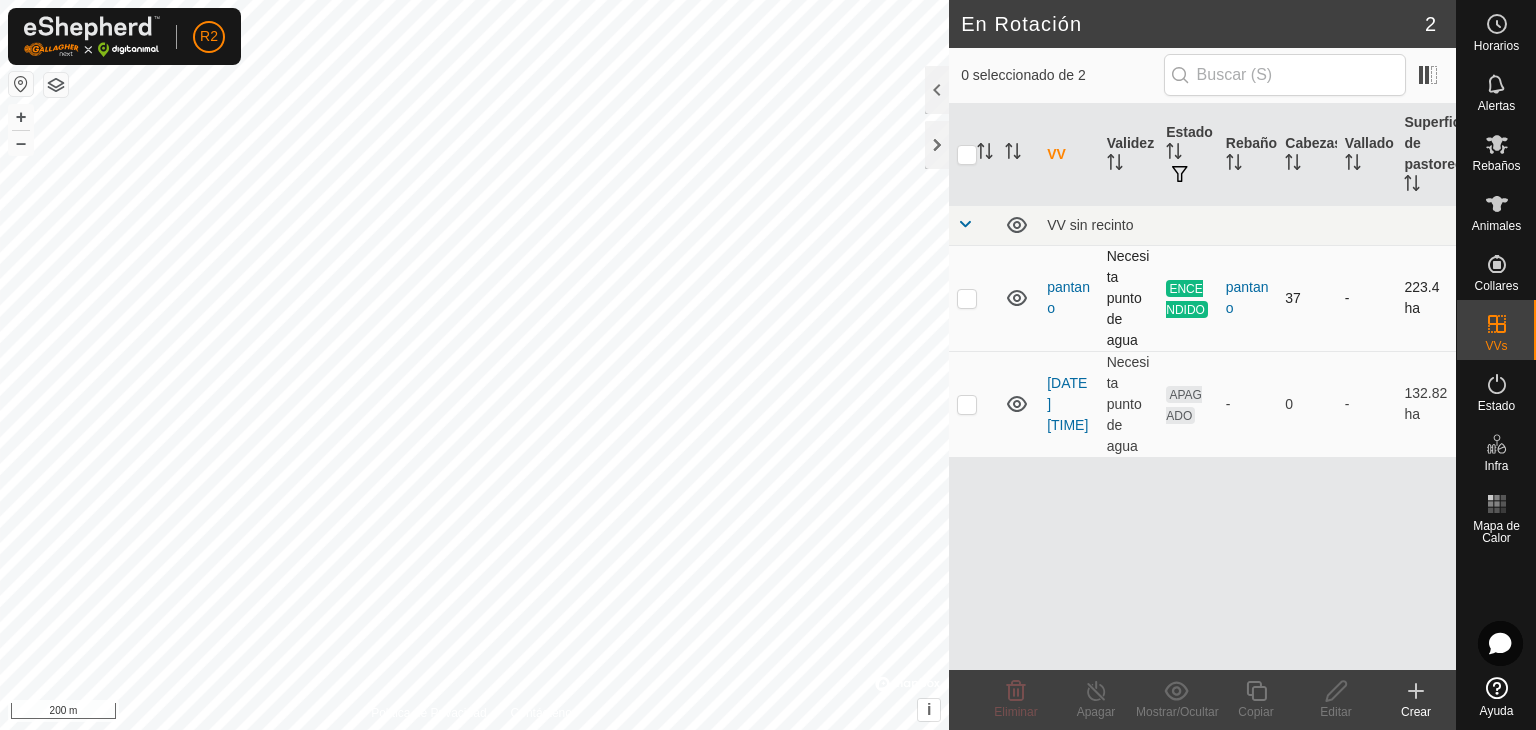click at bounding box center (967, 298) 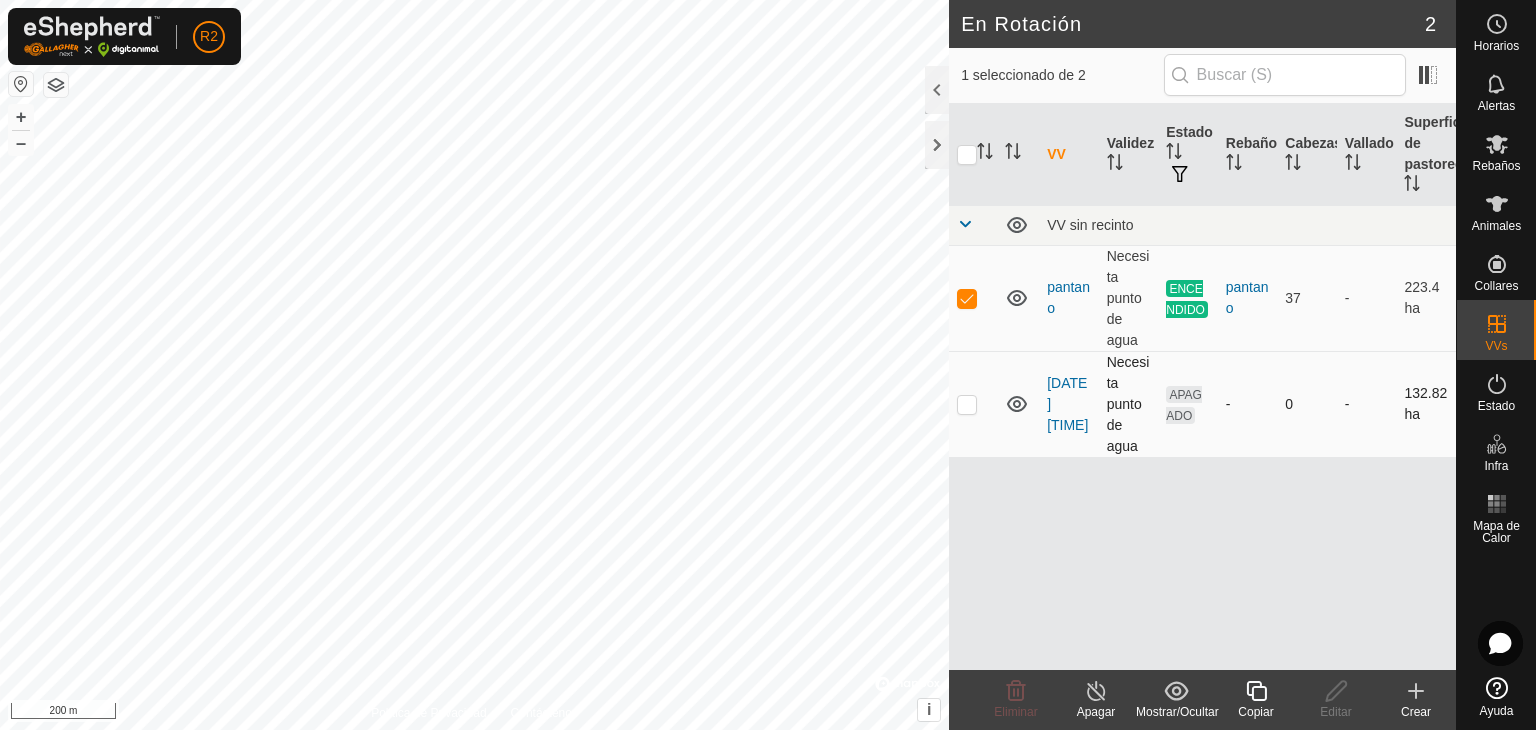 click at bounding box center [967, 404] 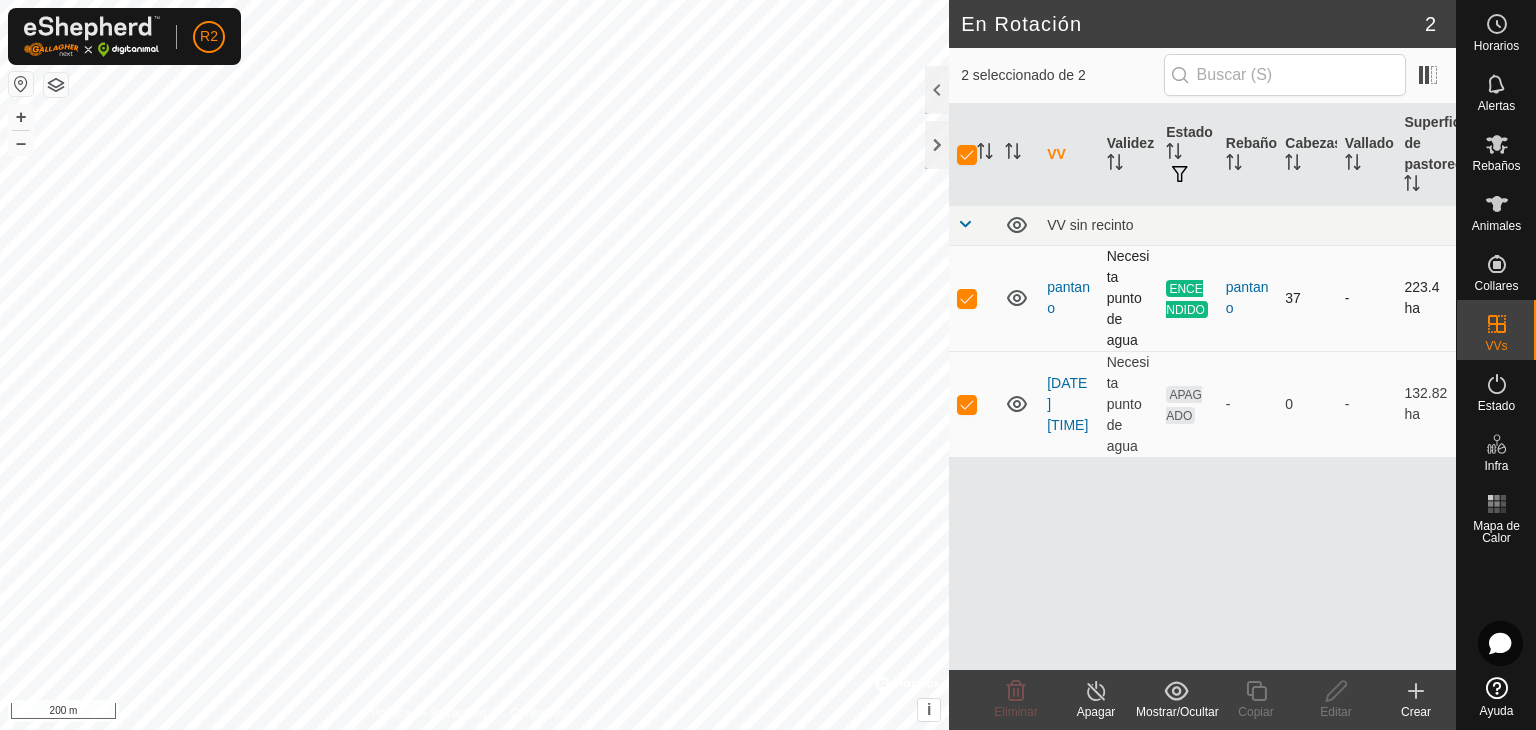 checkbox on "true" 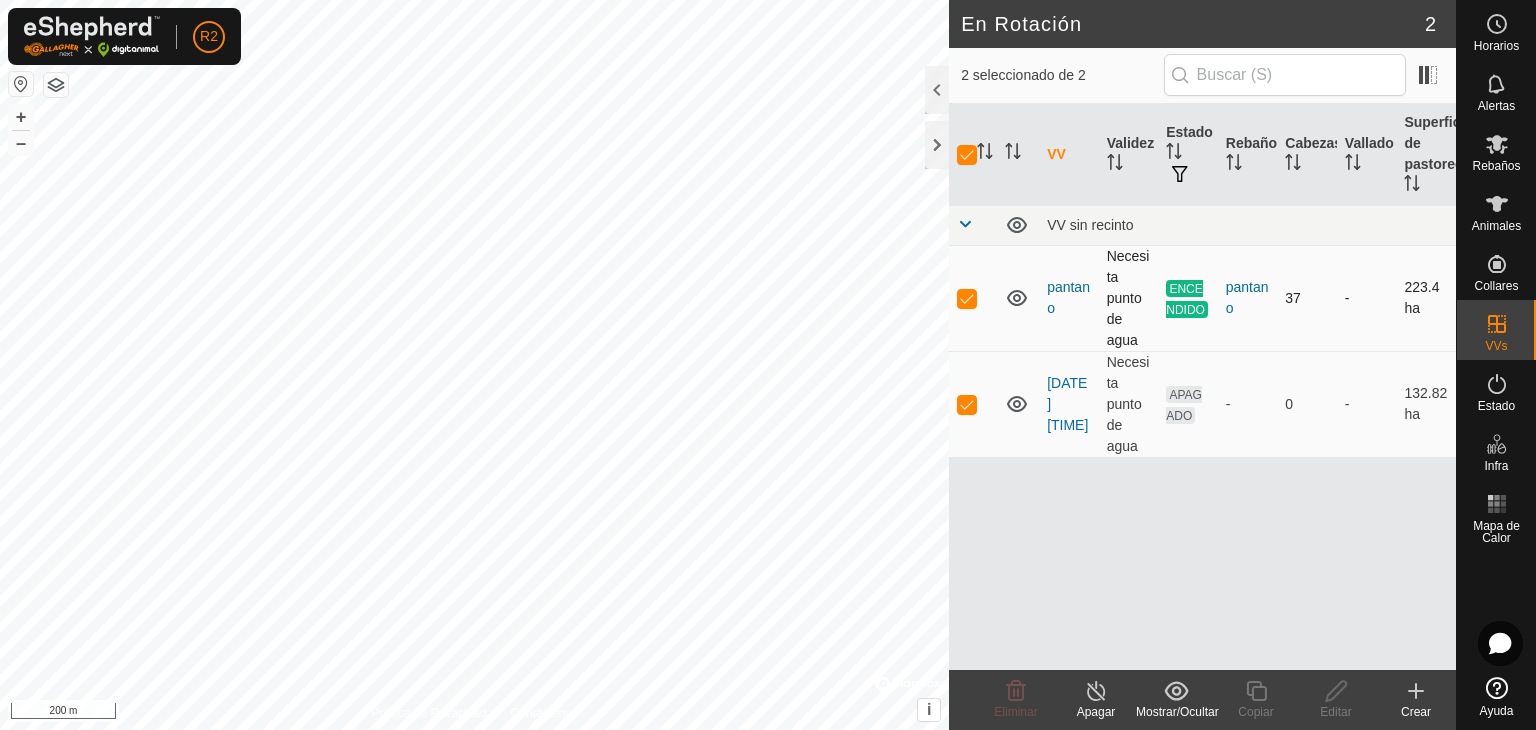 checkbox on "true" 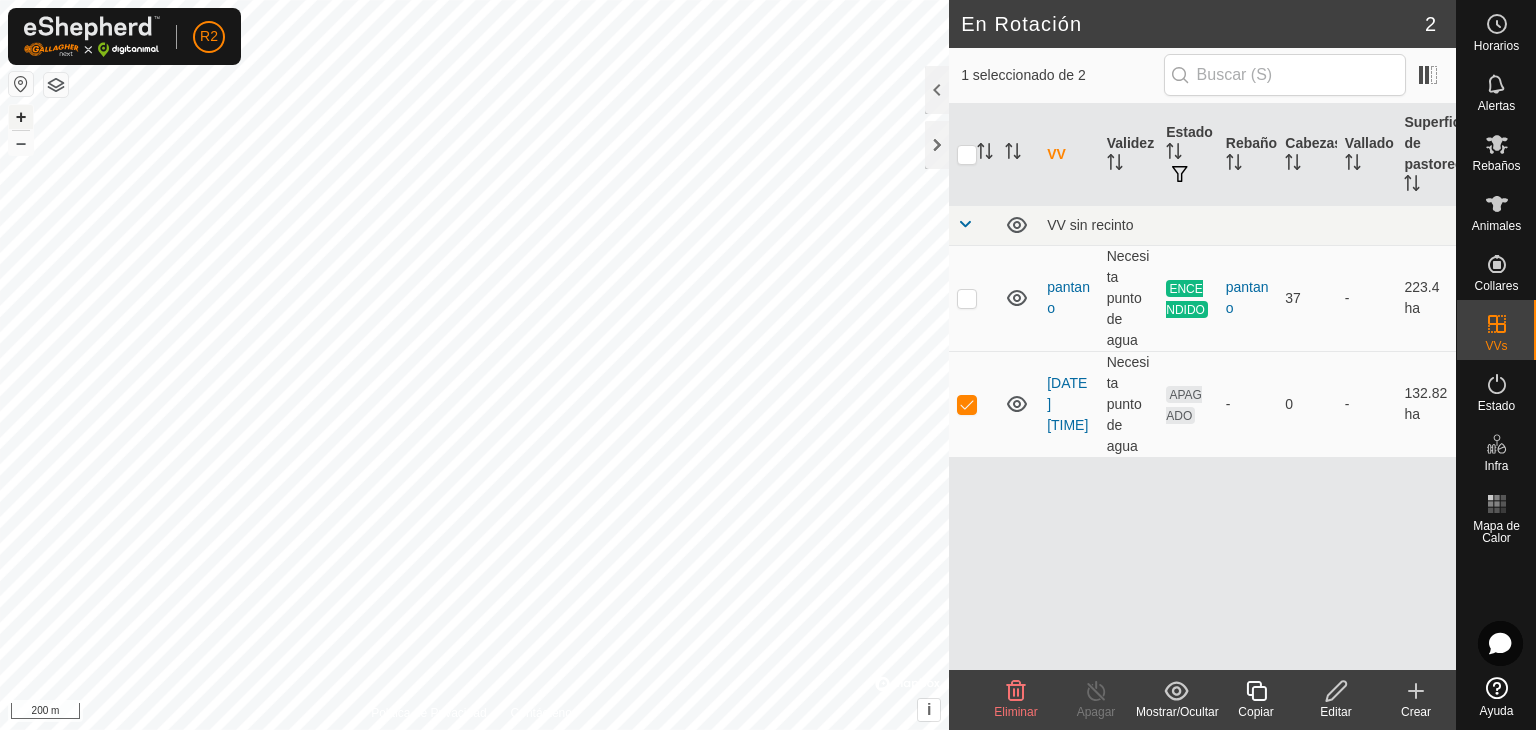 click on "+" at bounding box center (21, 117) 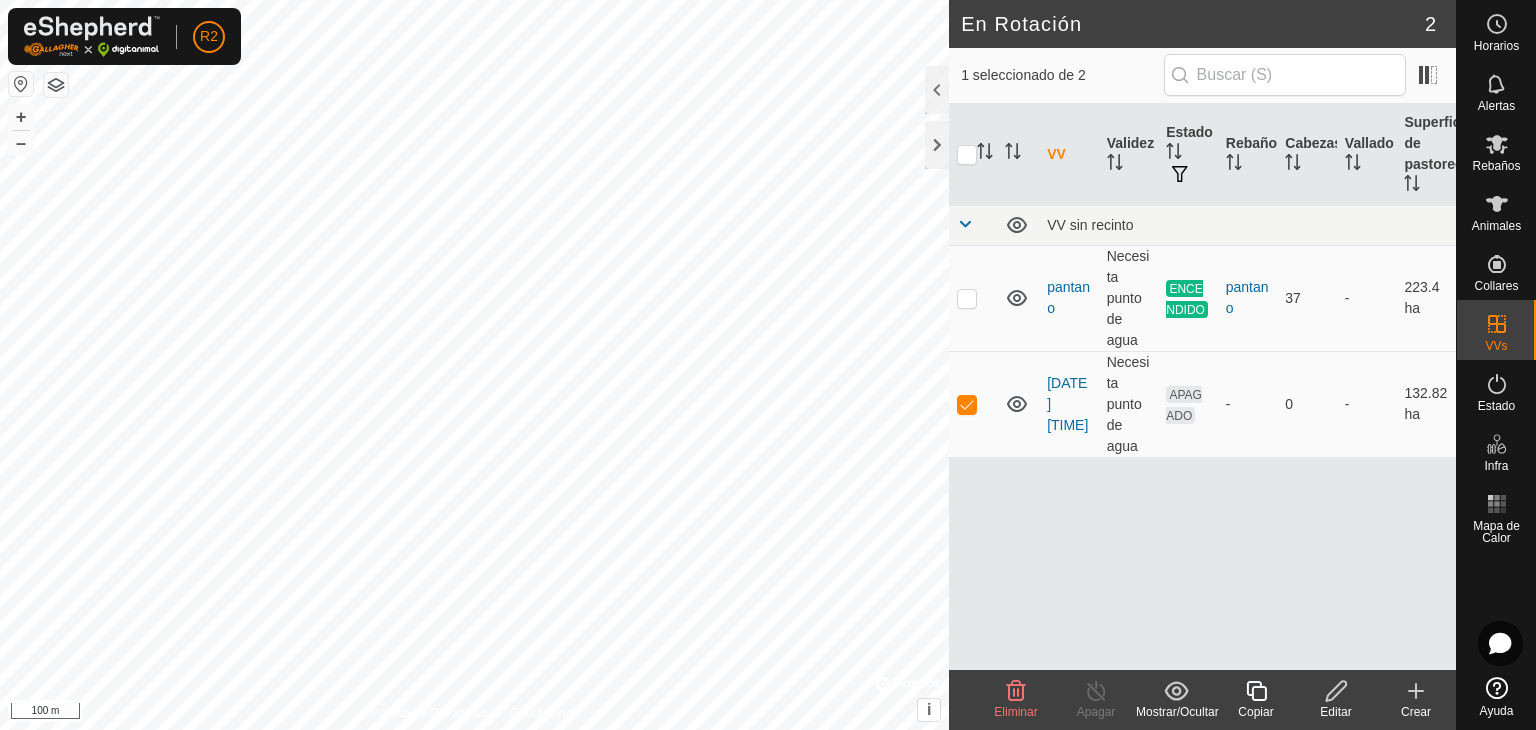 click on "+ –" at bounding box center (21, 130) 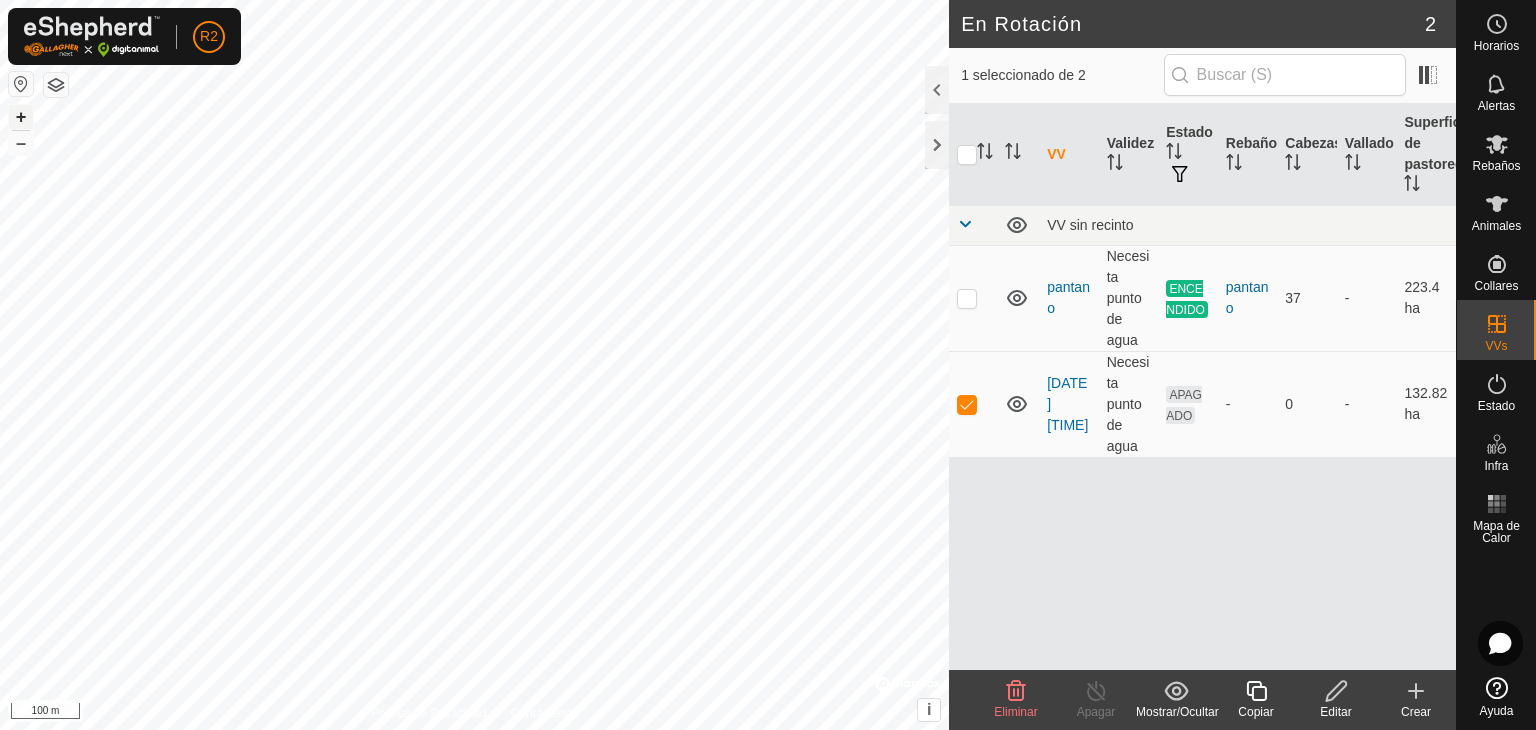 click on "+" at bounding box center [21, 117] 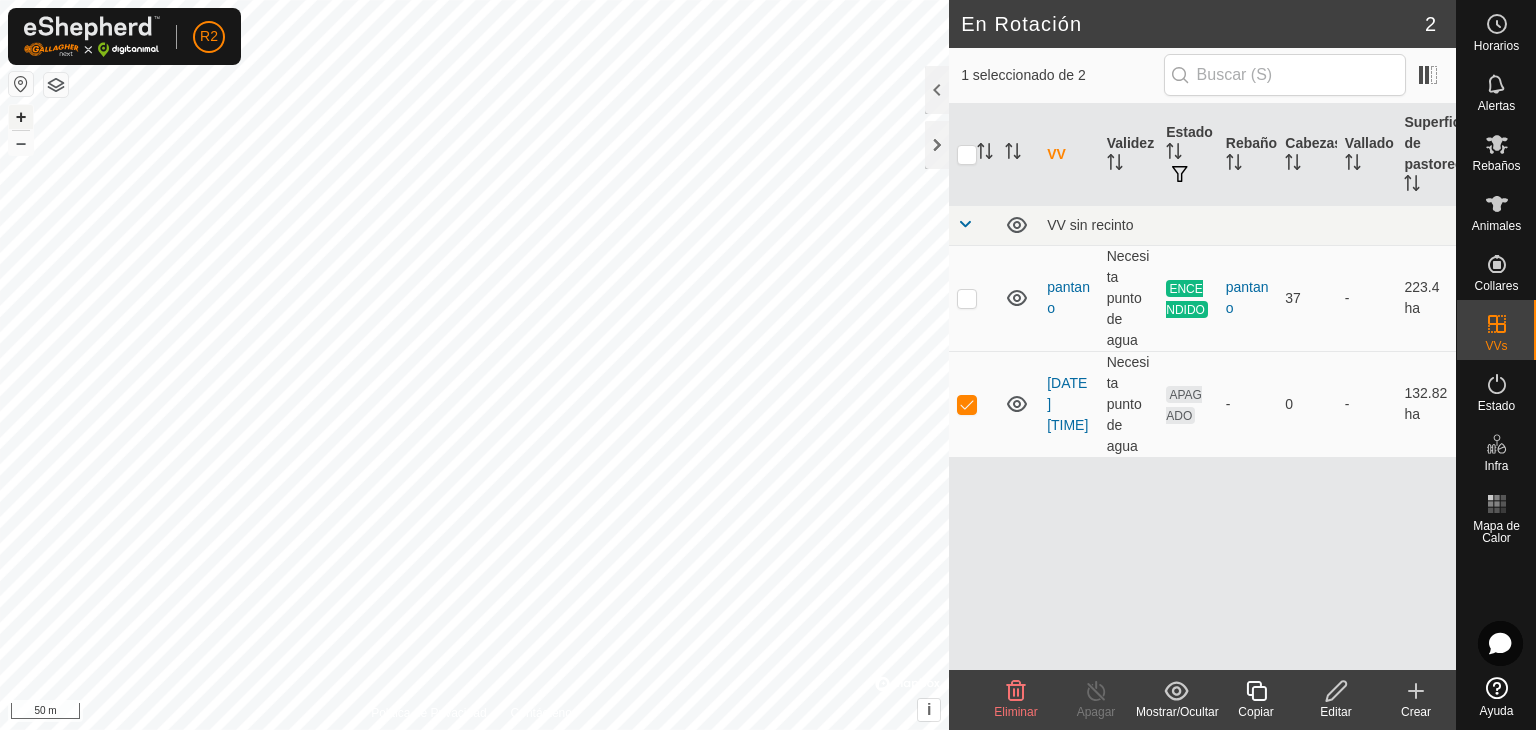 click on "+" at bounding box center [21, 117] 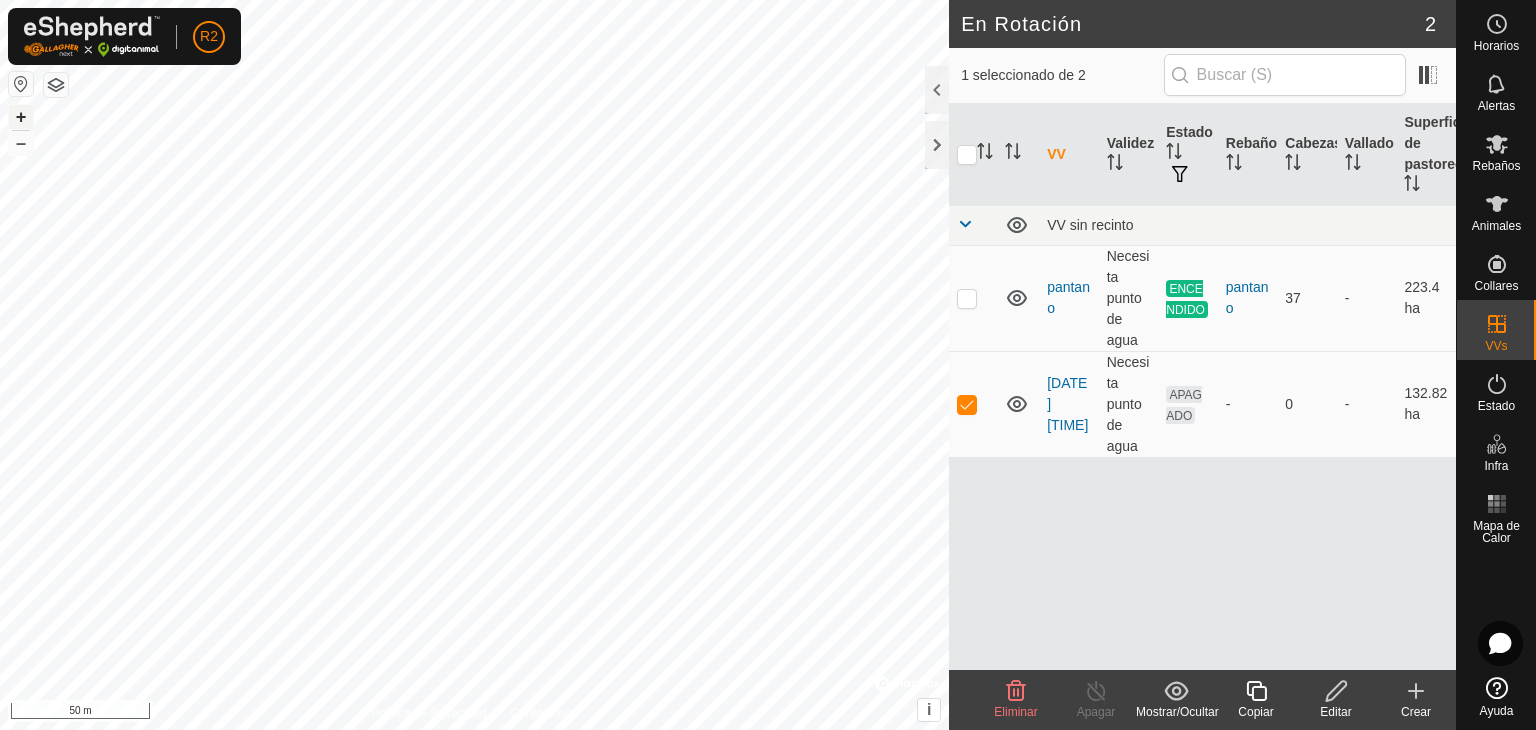 click on "+" at bounding box center [21, 117] 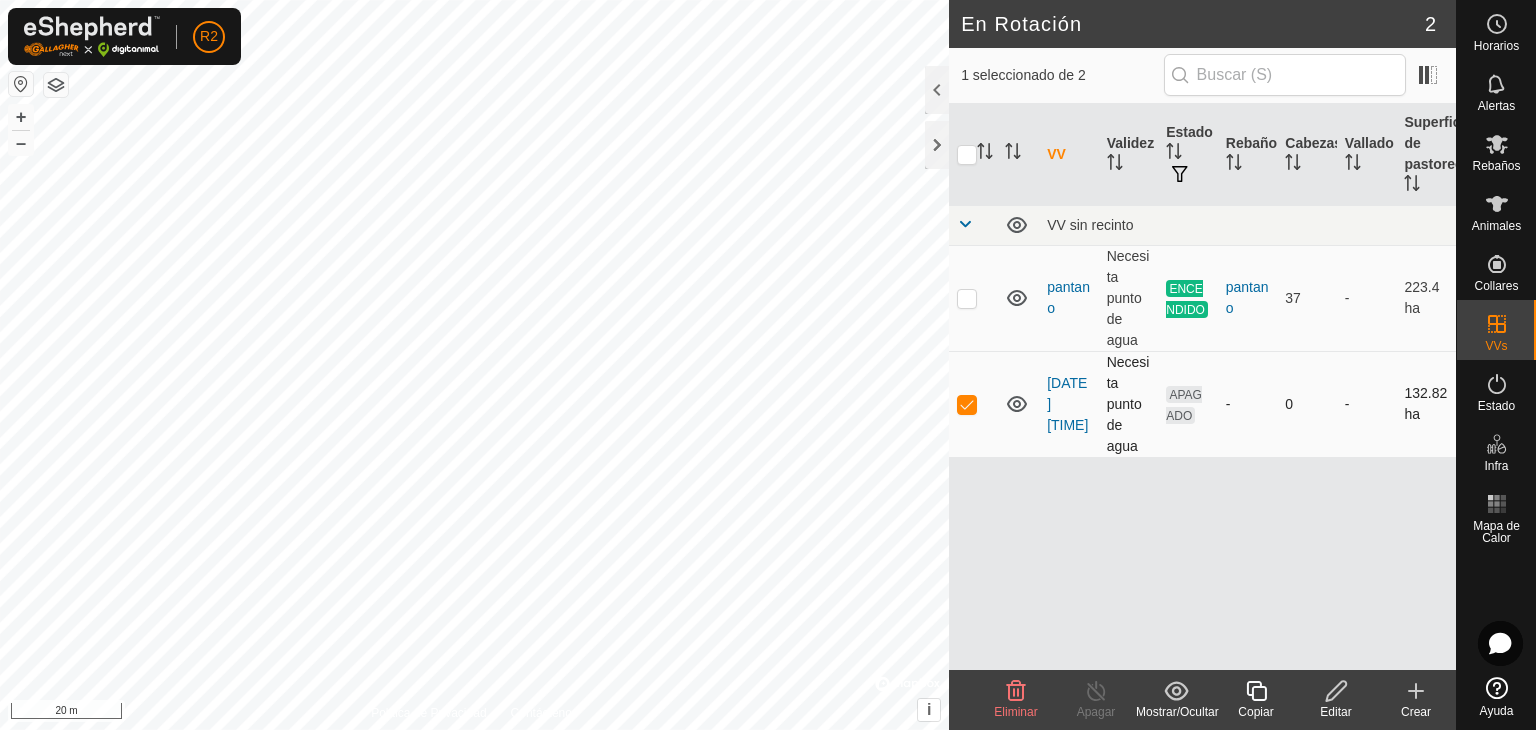 click at bounding box center (973, 404) 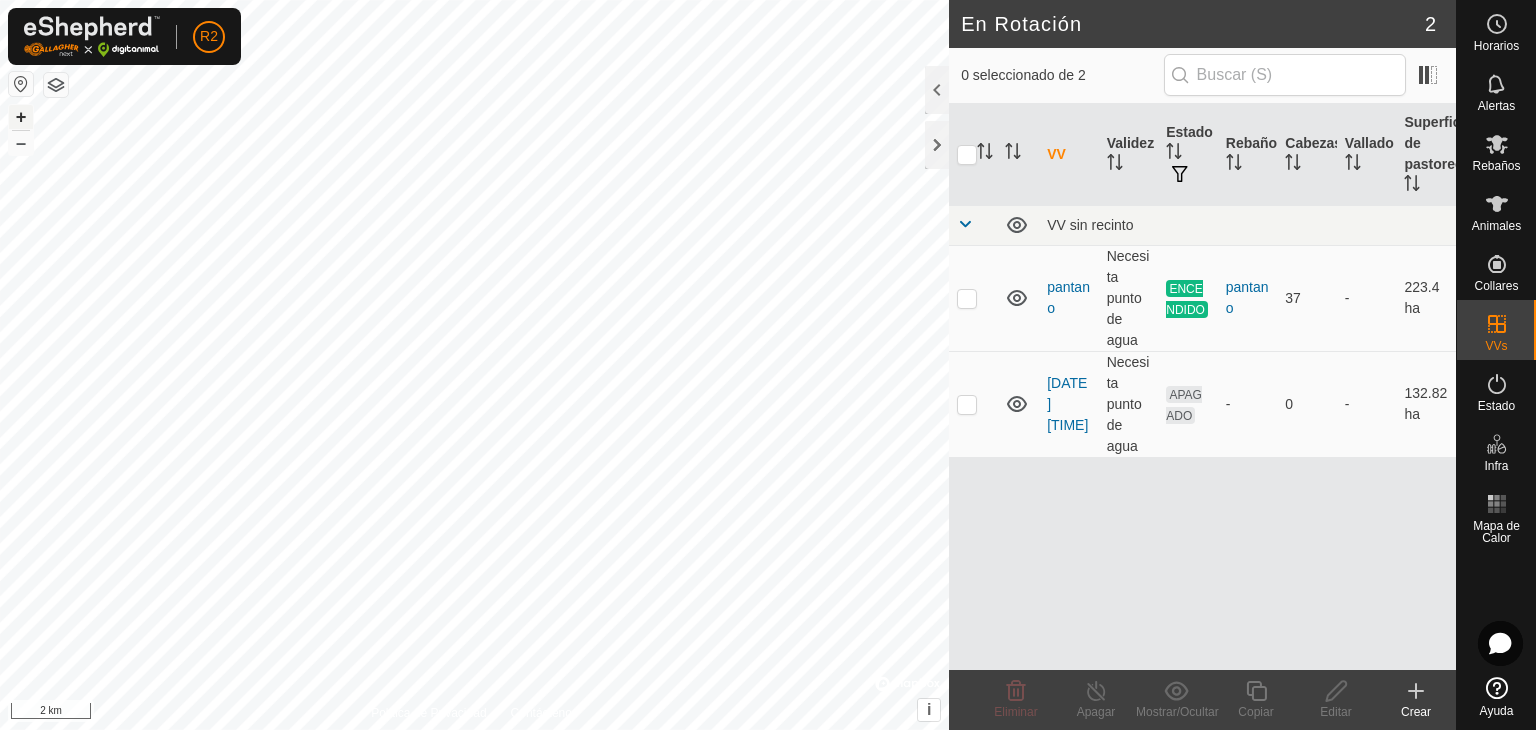 click on "+" at bounding box center [21, 117] 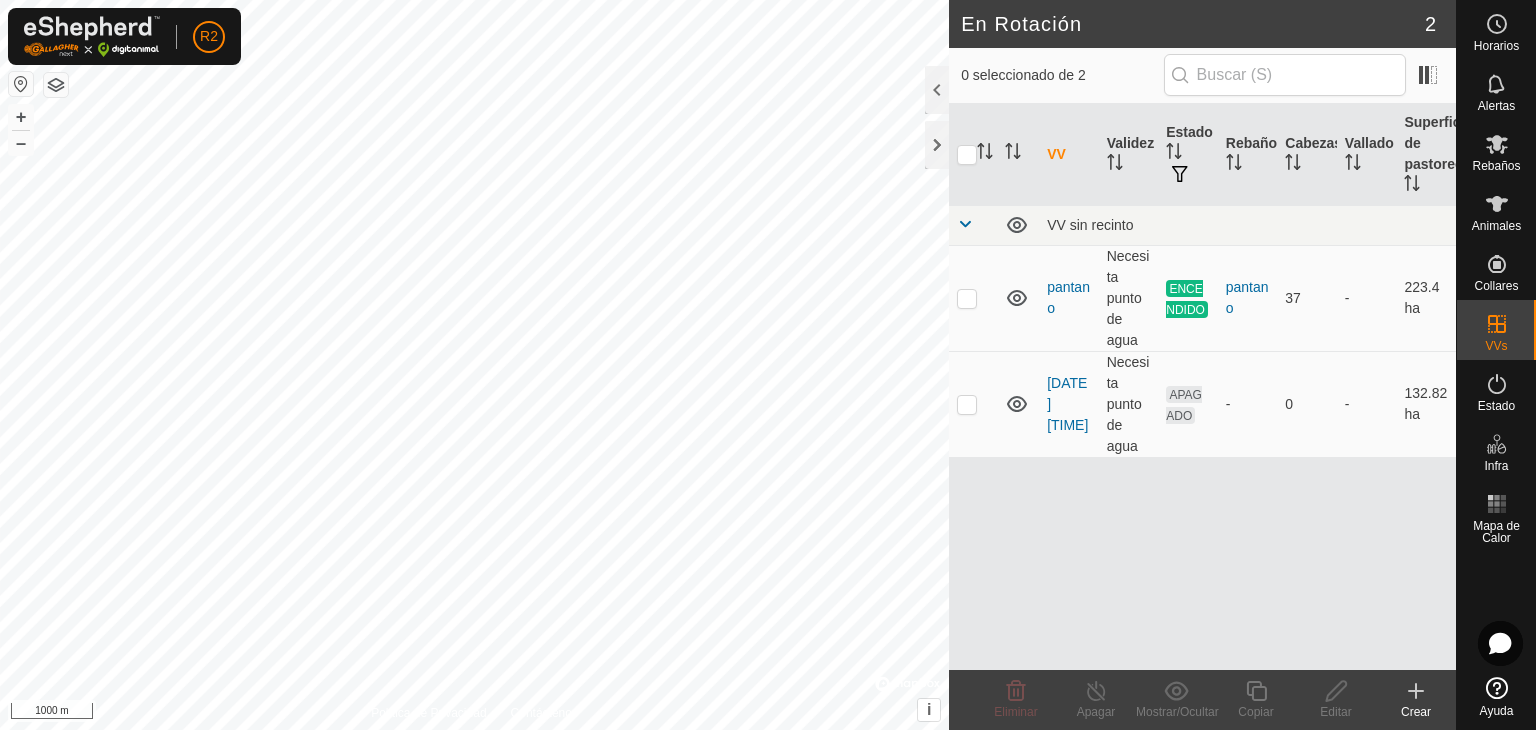 click at bounding box center [21, 84] 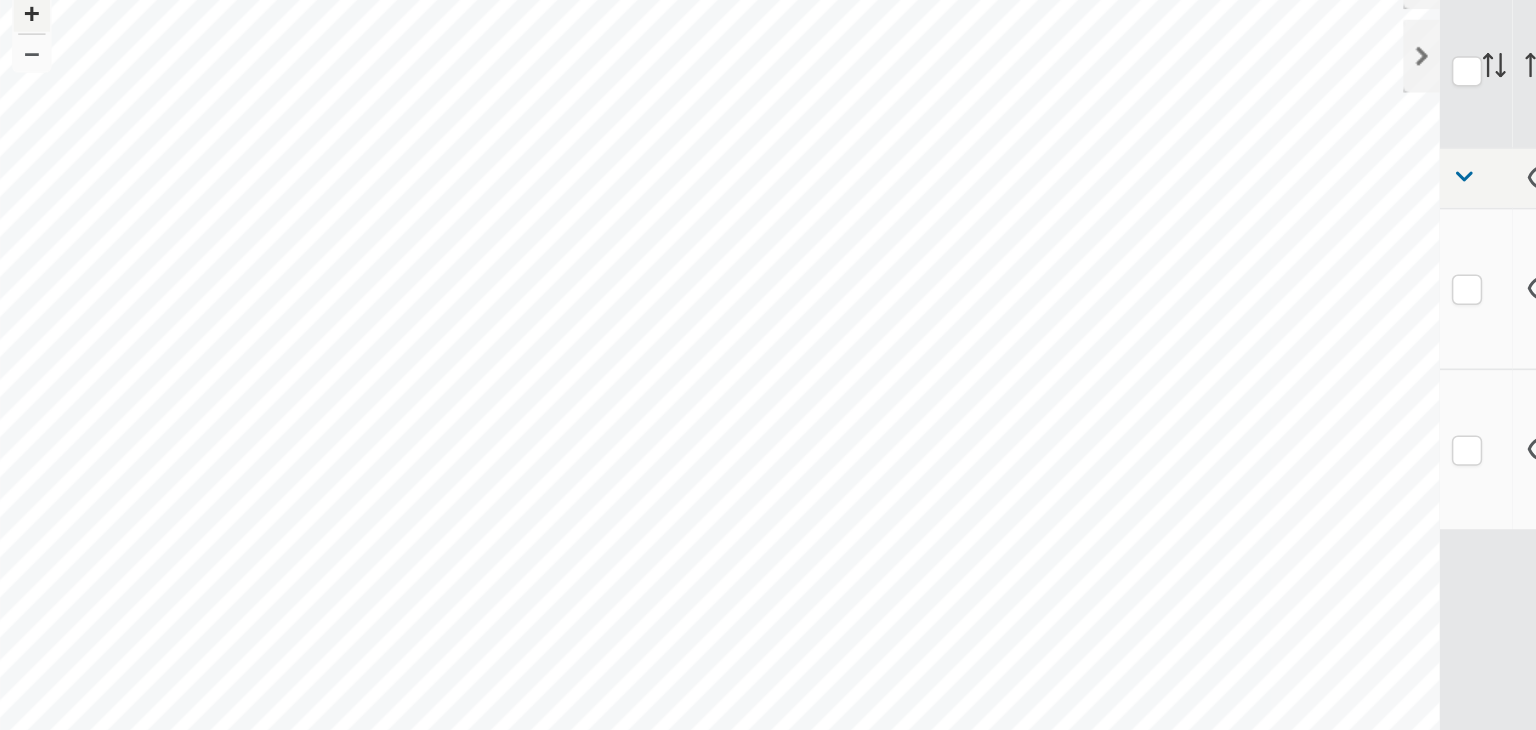 click on "+" at bounding box center [21, 117] 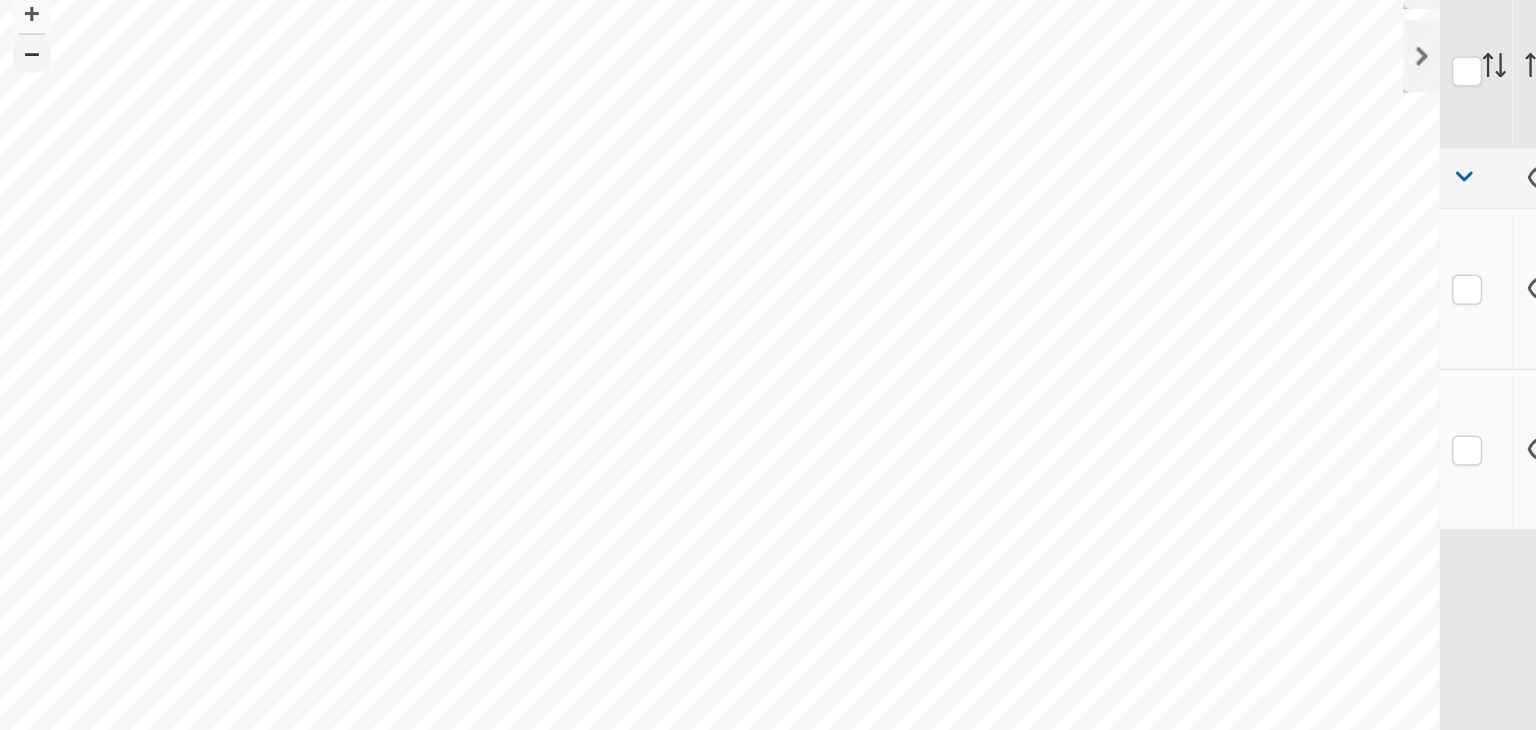 click on "–" at bounding box center (21, 143) 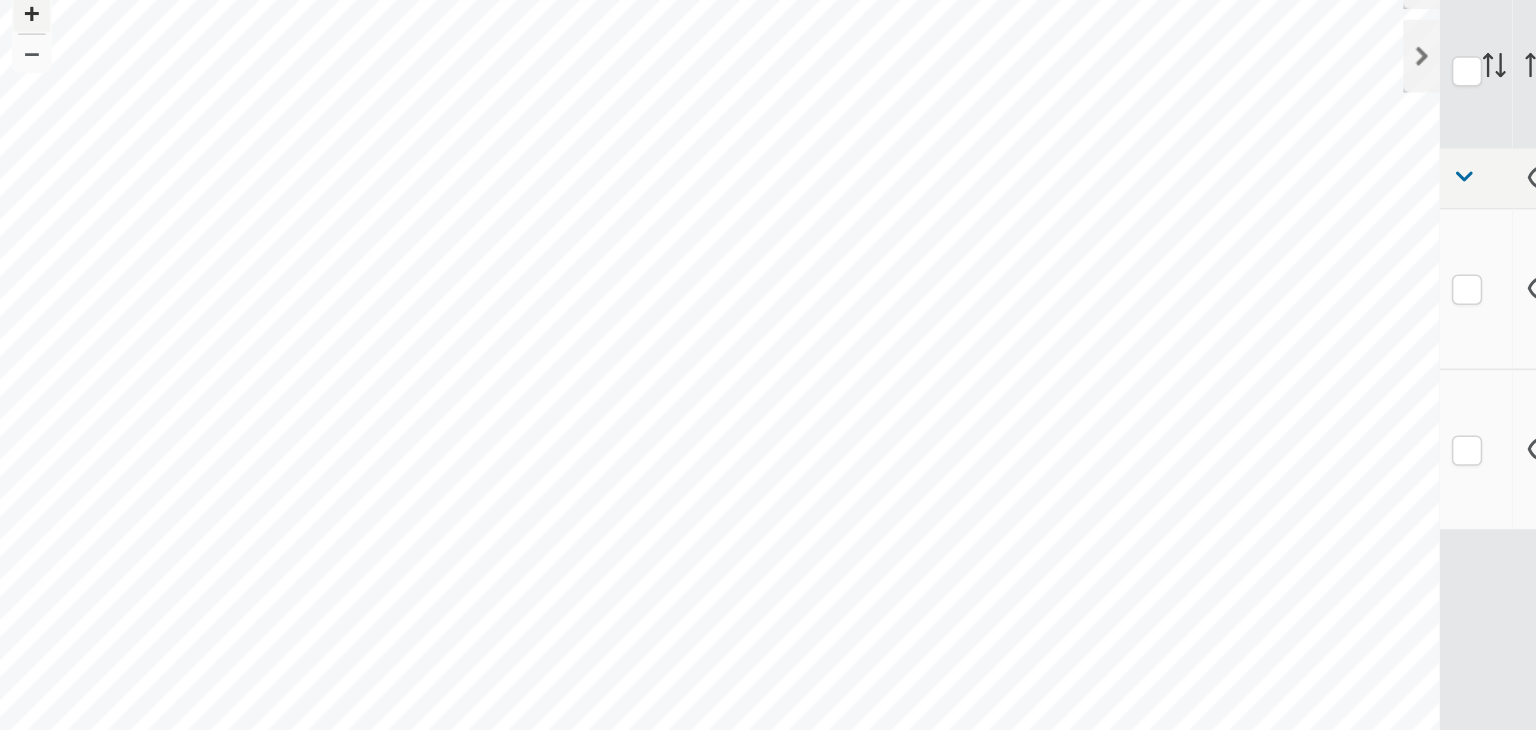 click on "+" at bounding box center (21, 117) 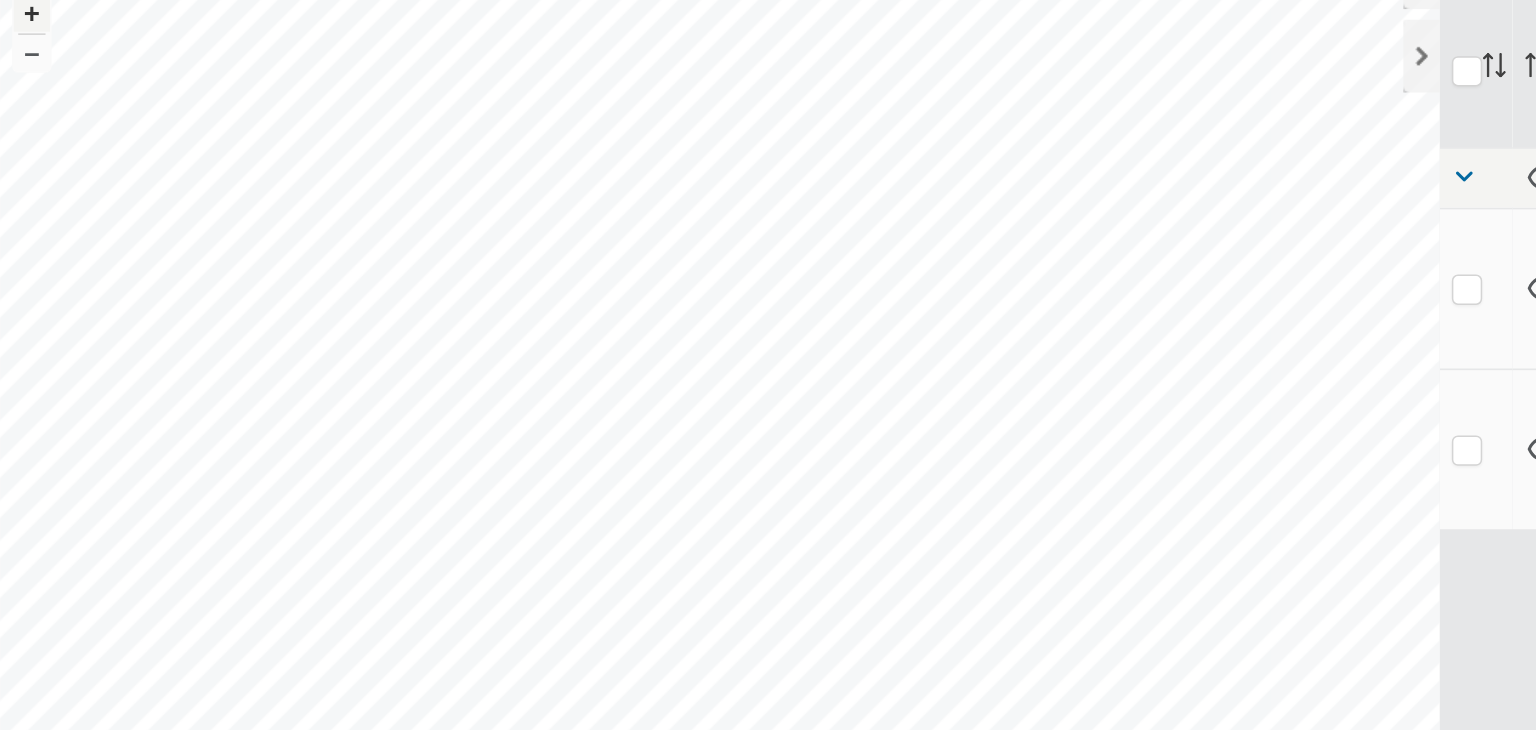 click on "+" at bounding box center (21, 117) 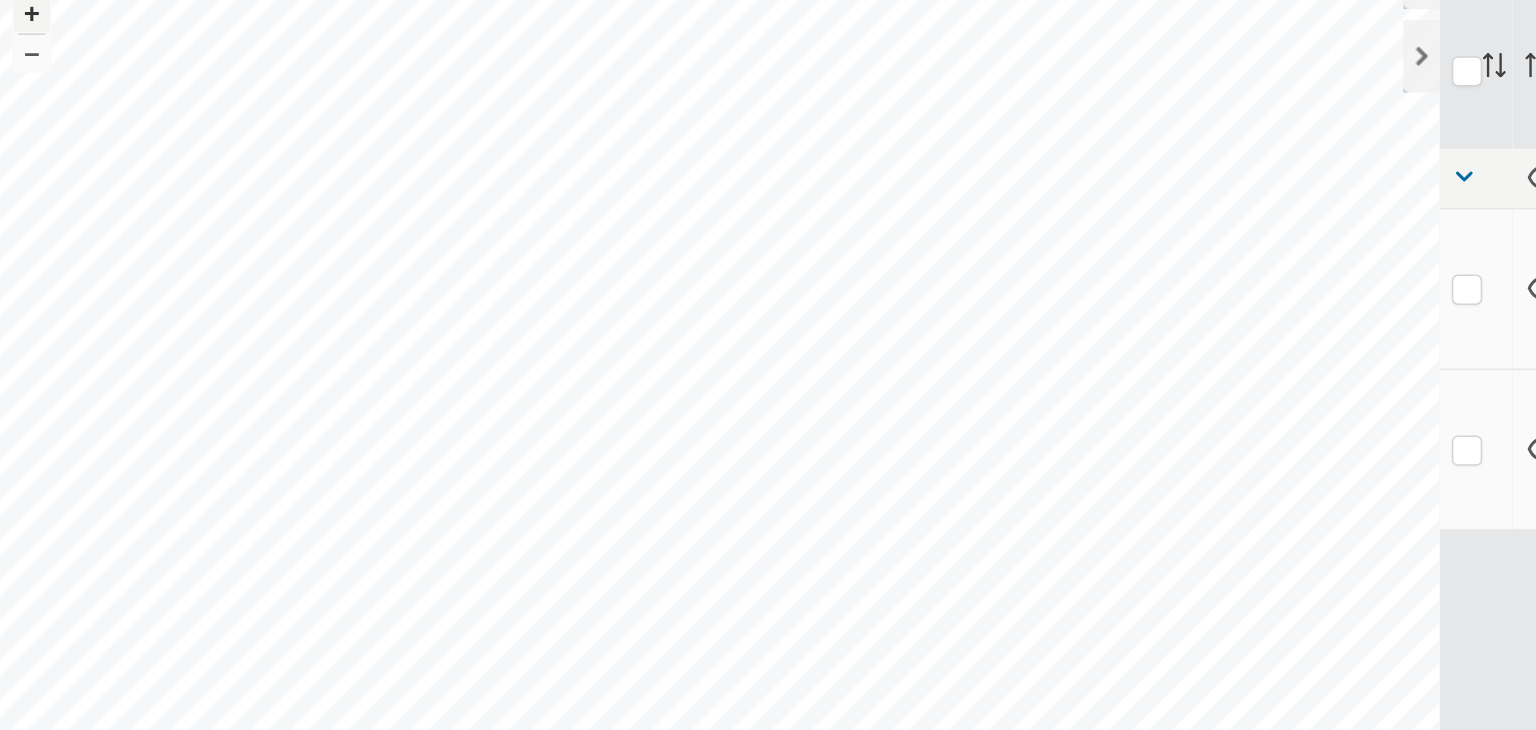 click on "+" at bounding box center [21, 117] 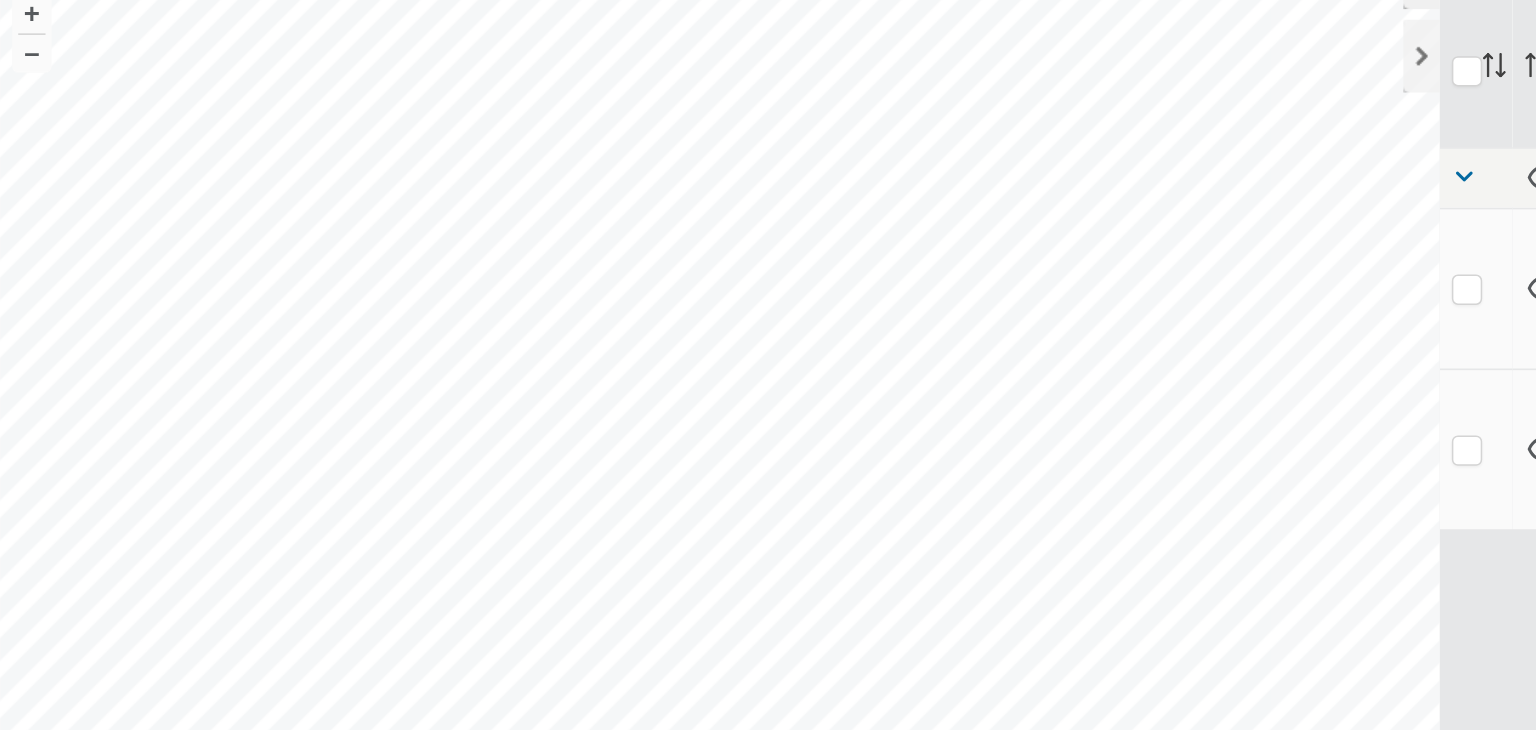 click 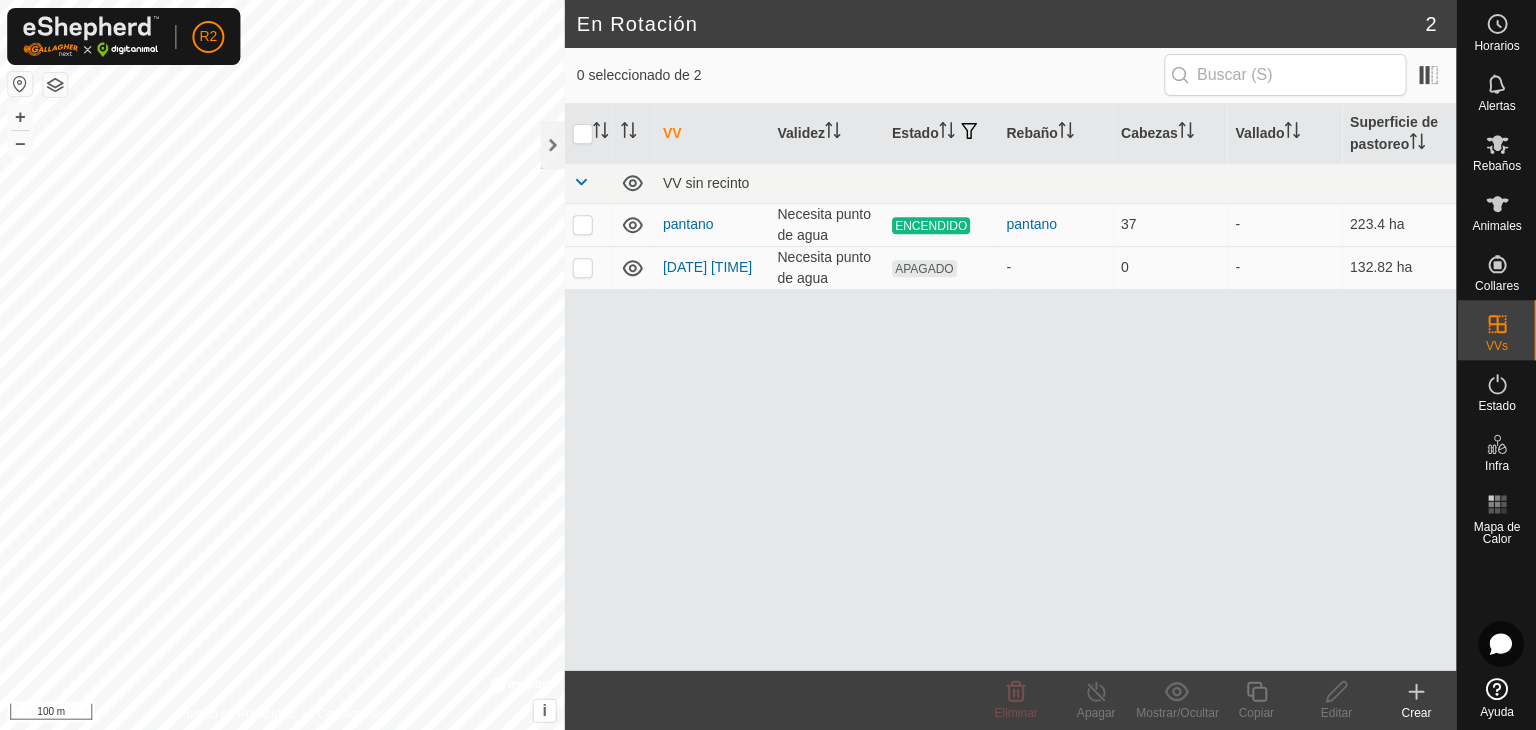 scroll, scrollTop: 0, scrollLeft: 0, axis: both 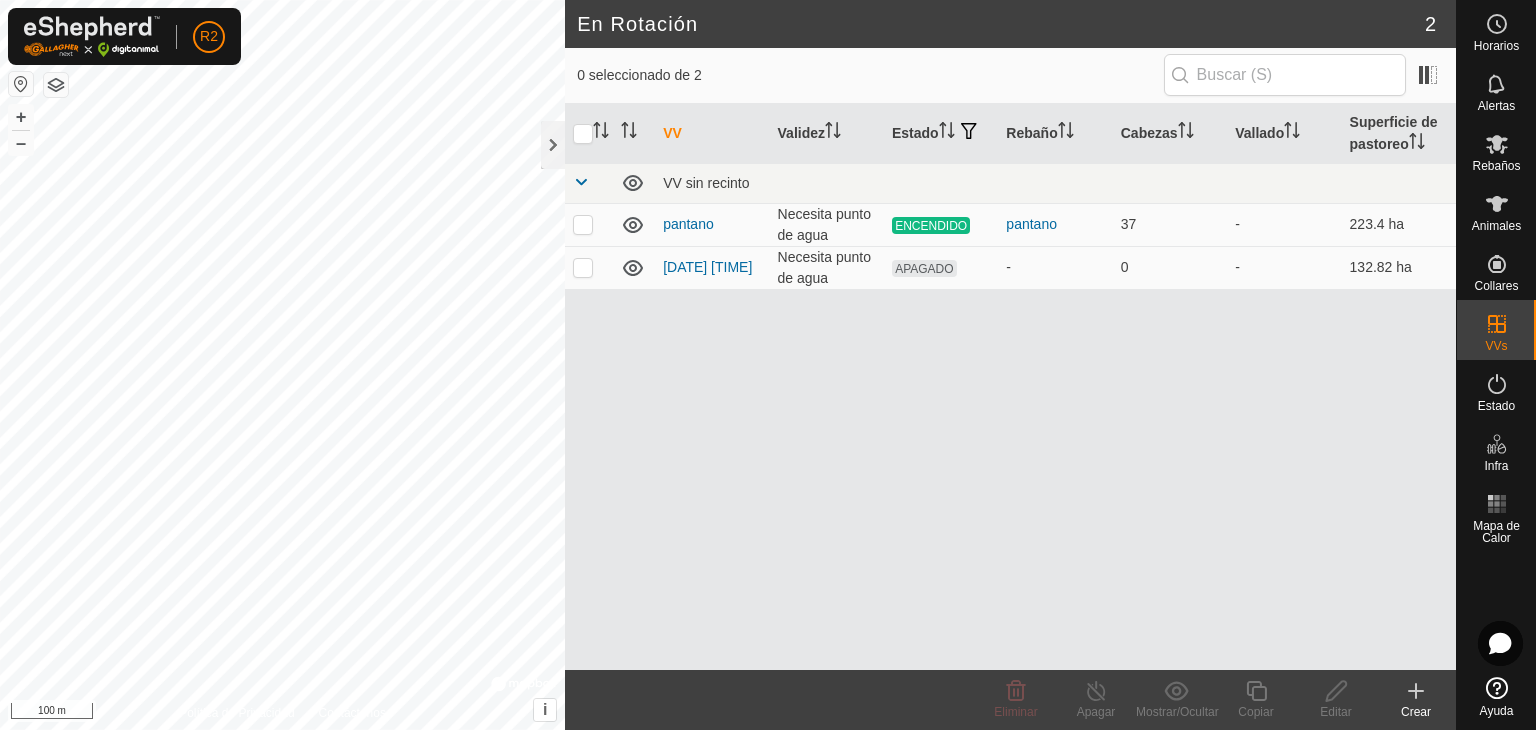 click 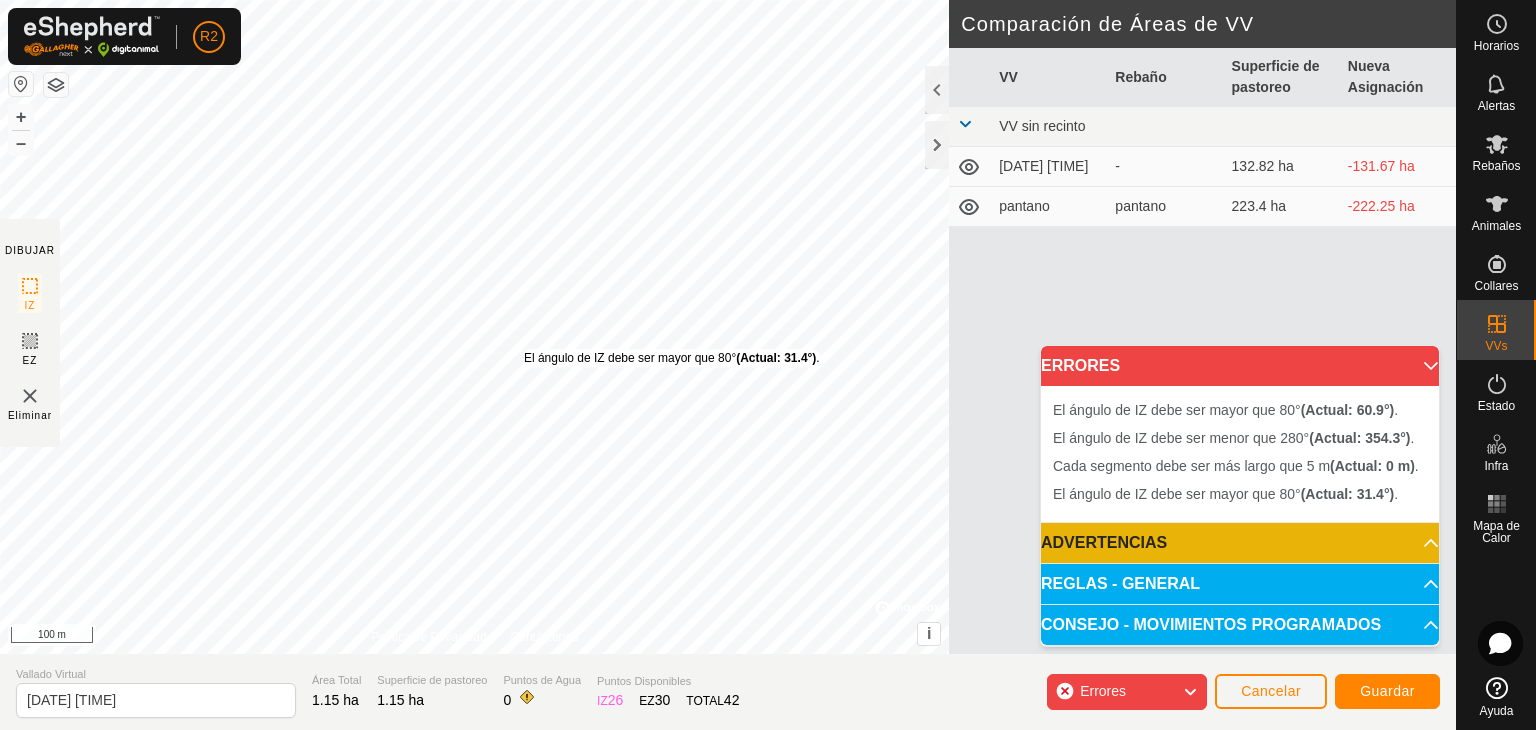 click on "El ángulo de IZ debe ser mayor que 80°  (Actual: 31.4°) ." at bounding box center (672, 358) 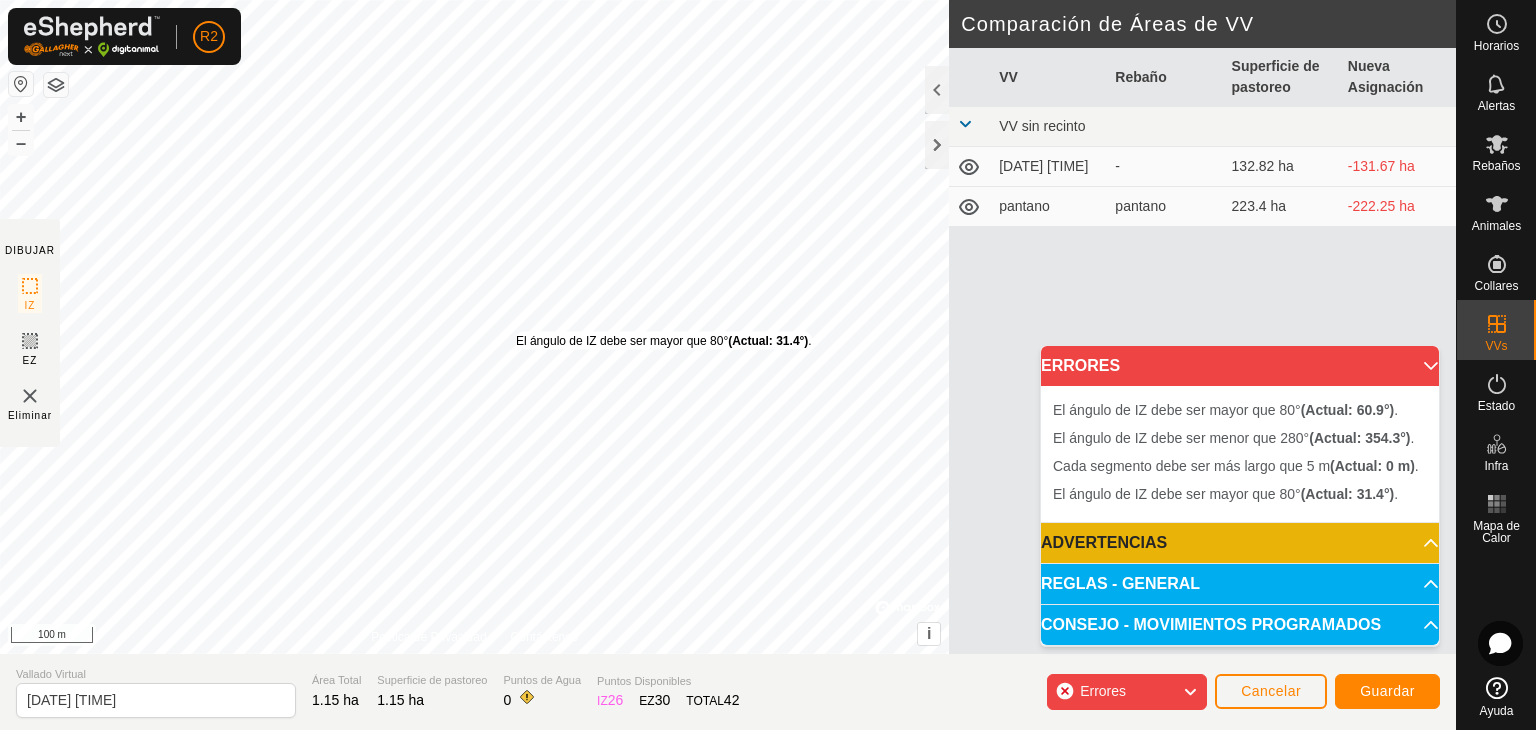 click on "El ángulo de IZ debe ser mayor que 80°  (Actual: 31.4°) ." at bounding box center [664, 341] 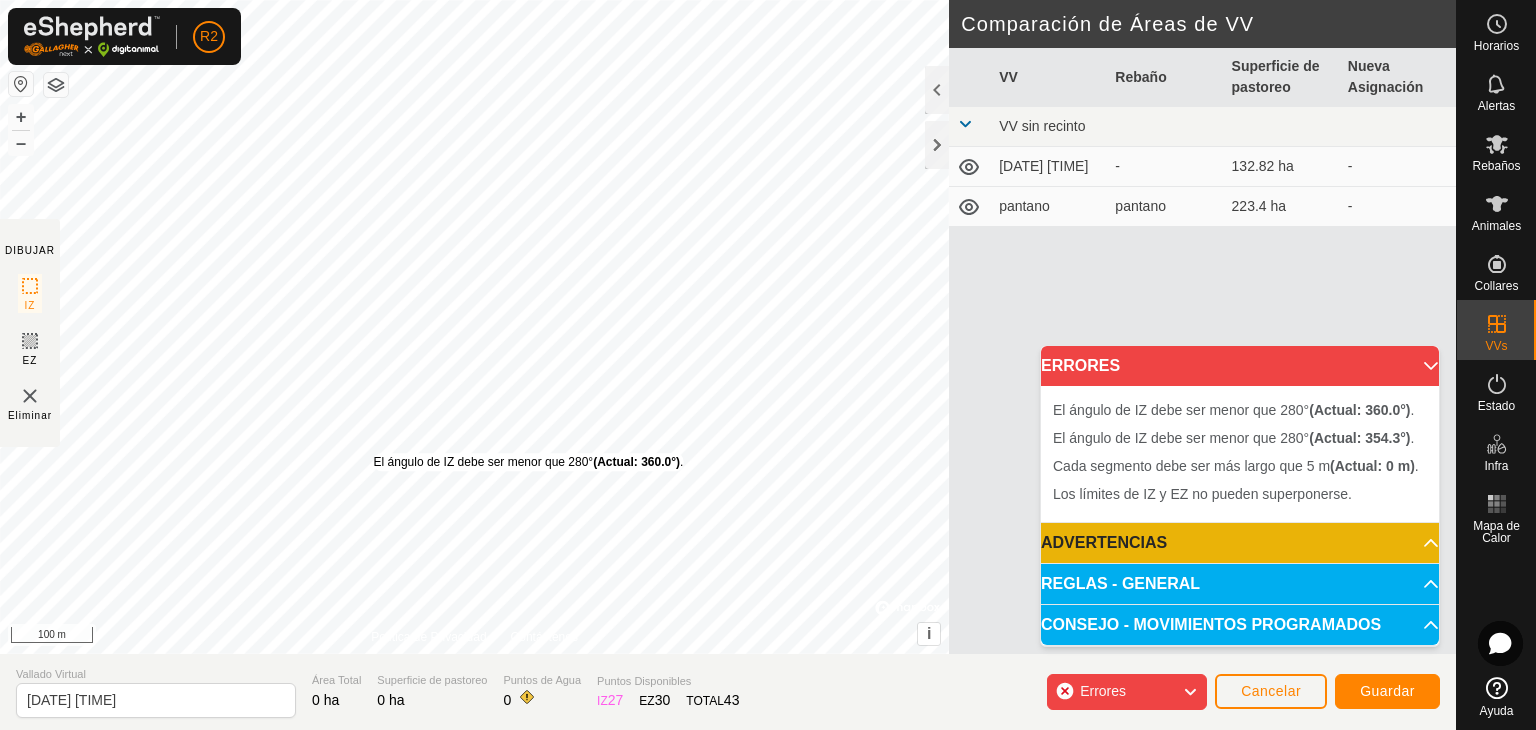 click on "El ángulo de IZ debe ser menor que 280°  (Actual: 360.0°) ." at bounding box center (529, 462) 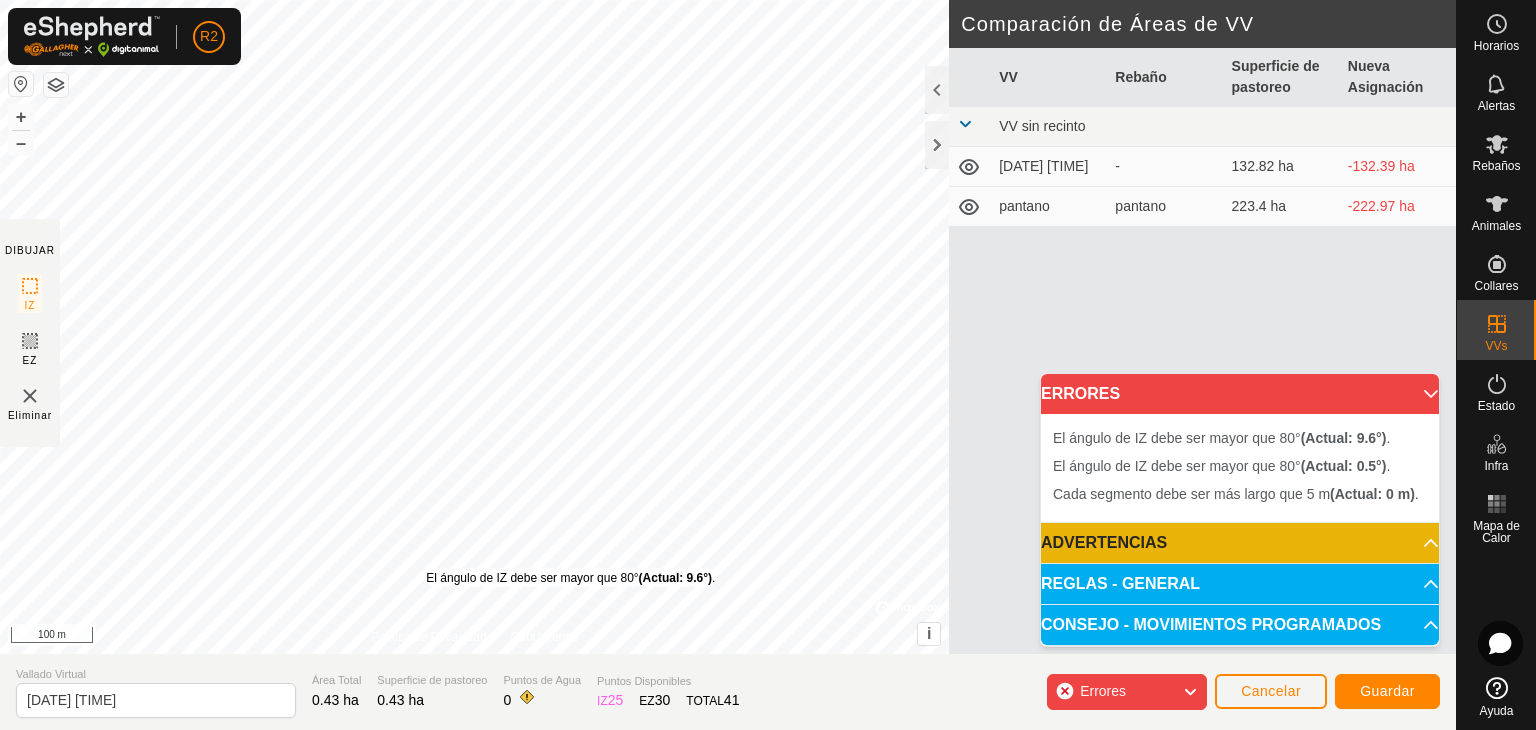 click on "El ángulo de IZ debe ser mayor que 80°  (Actual: 9.6°) ." at bounding box center [570, 578] 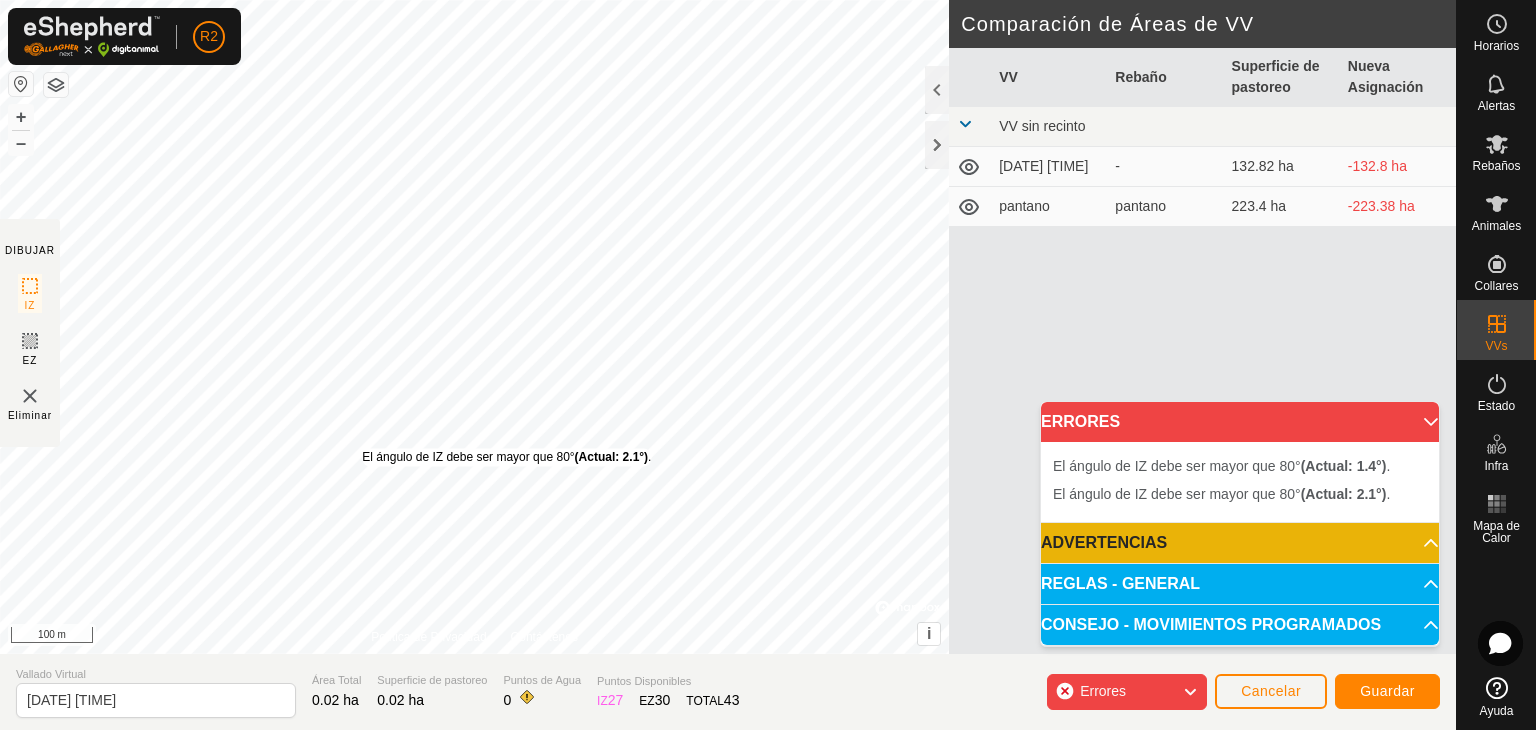 click on "El ángulo de IZ debe ser mayor que 80°  (Actual: 2.1°) ." at bounding box center [506, 457] 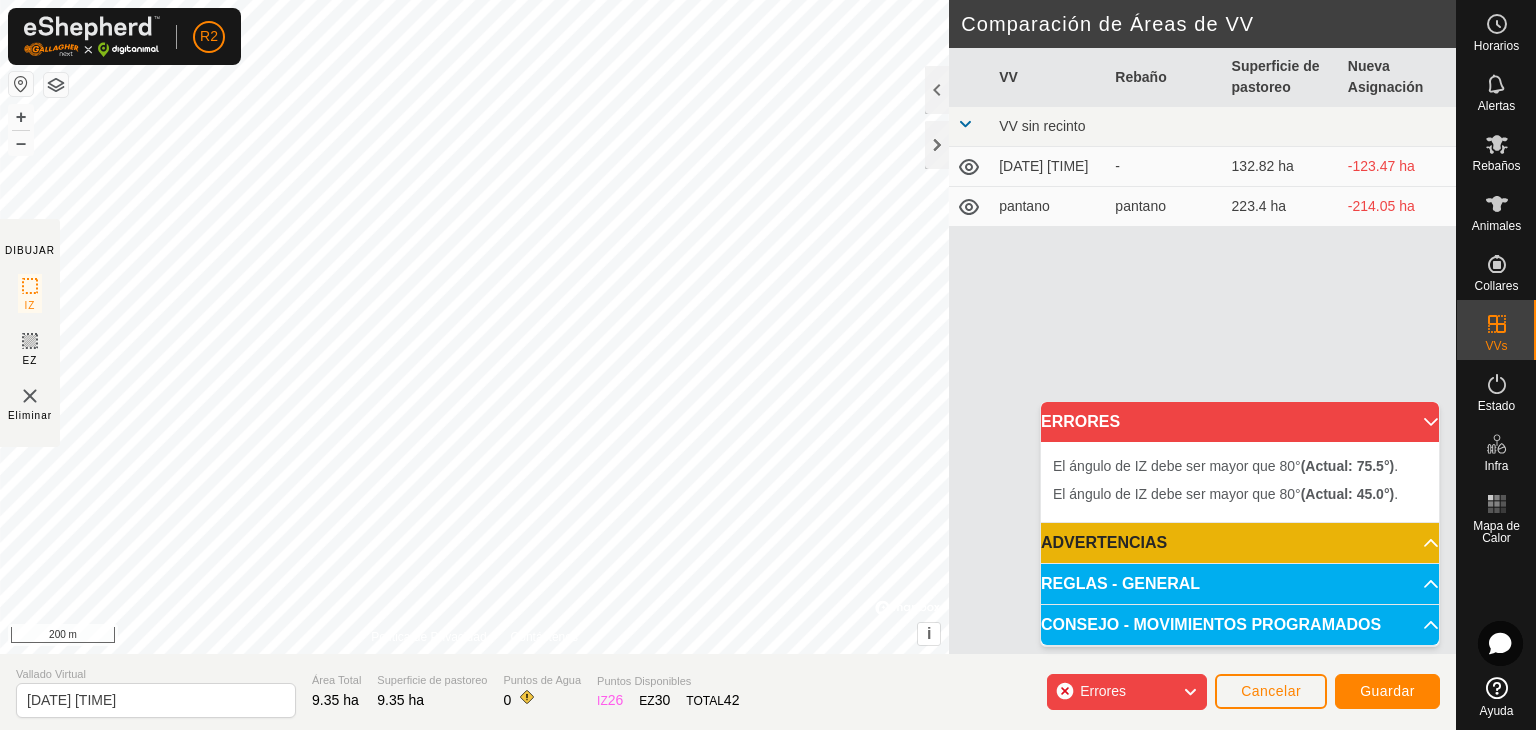click on "Errores" 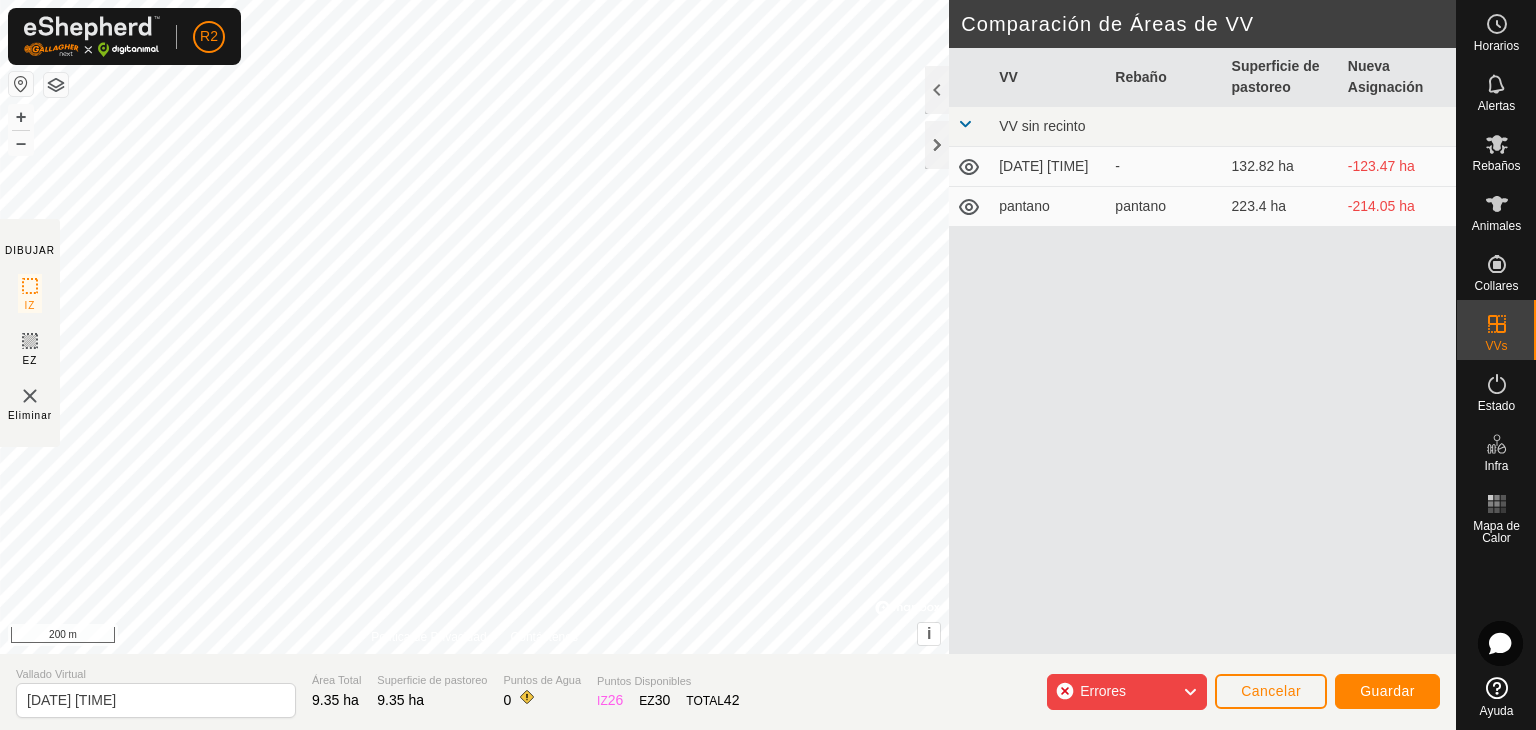 click on "Errores" 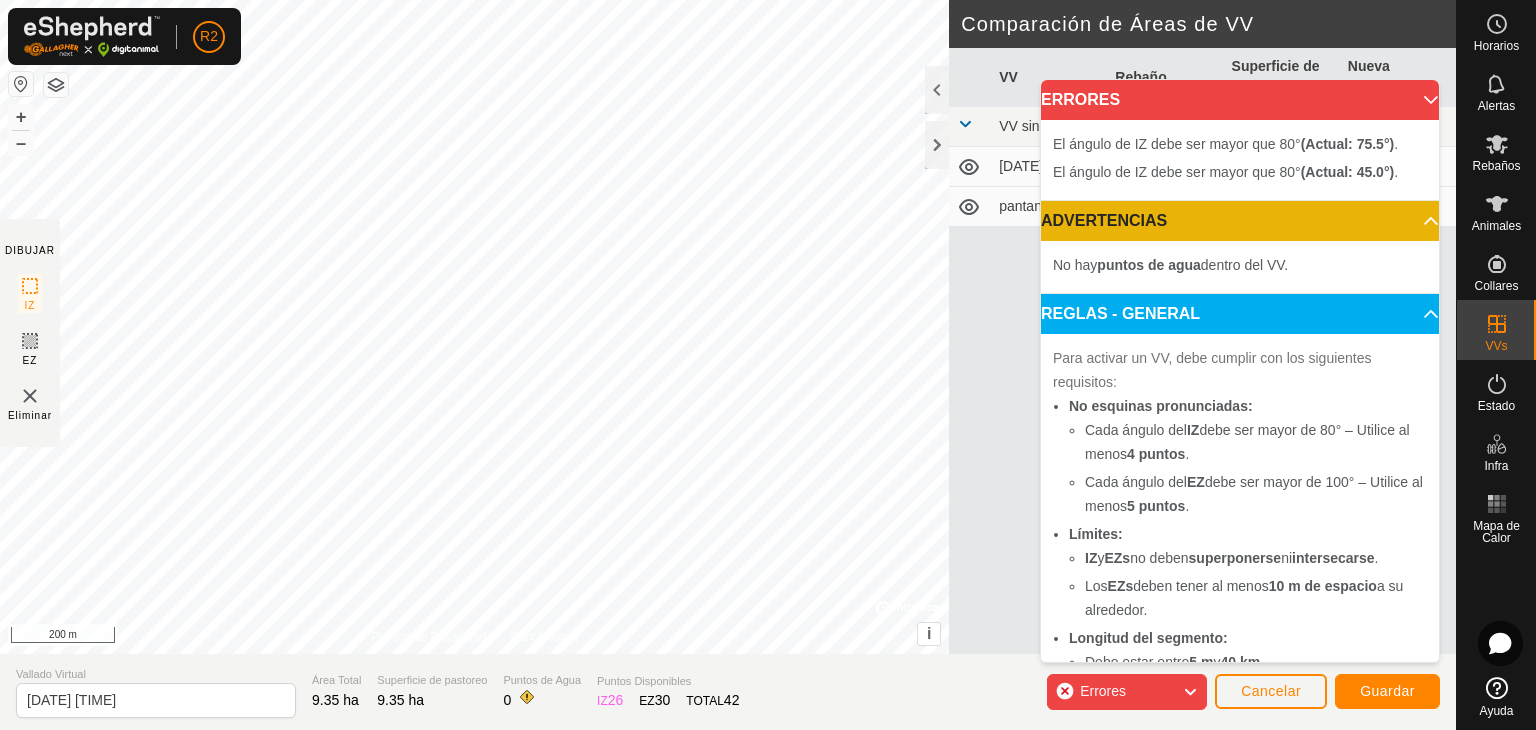 click on "Errores" 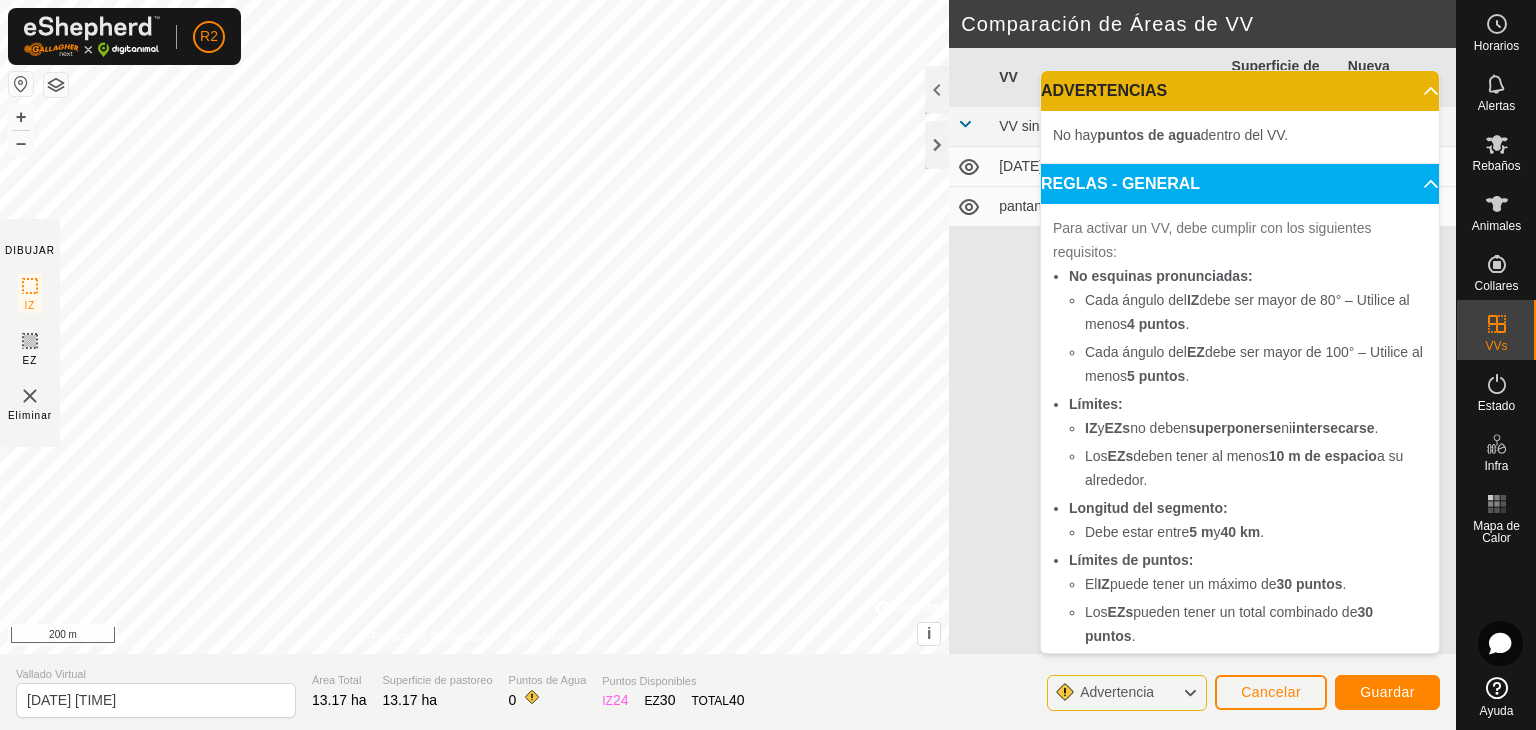 click on "VV   Rebaño   Superficie de pastoreo   Nueva Asignación  VV sin recinto  [DATE] [TIME]  -  132.82 ha  -119.65 ha  pantano   pantano   223.4 ha  -210.23 ha" at bounding box center (1202, 375) 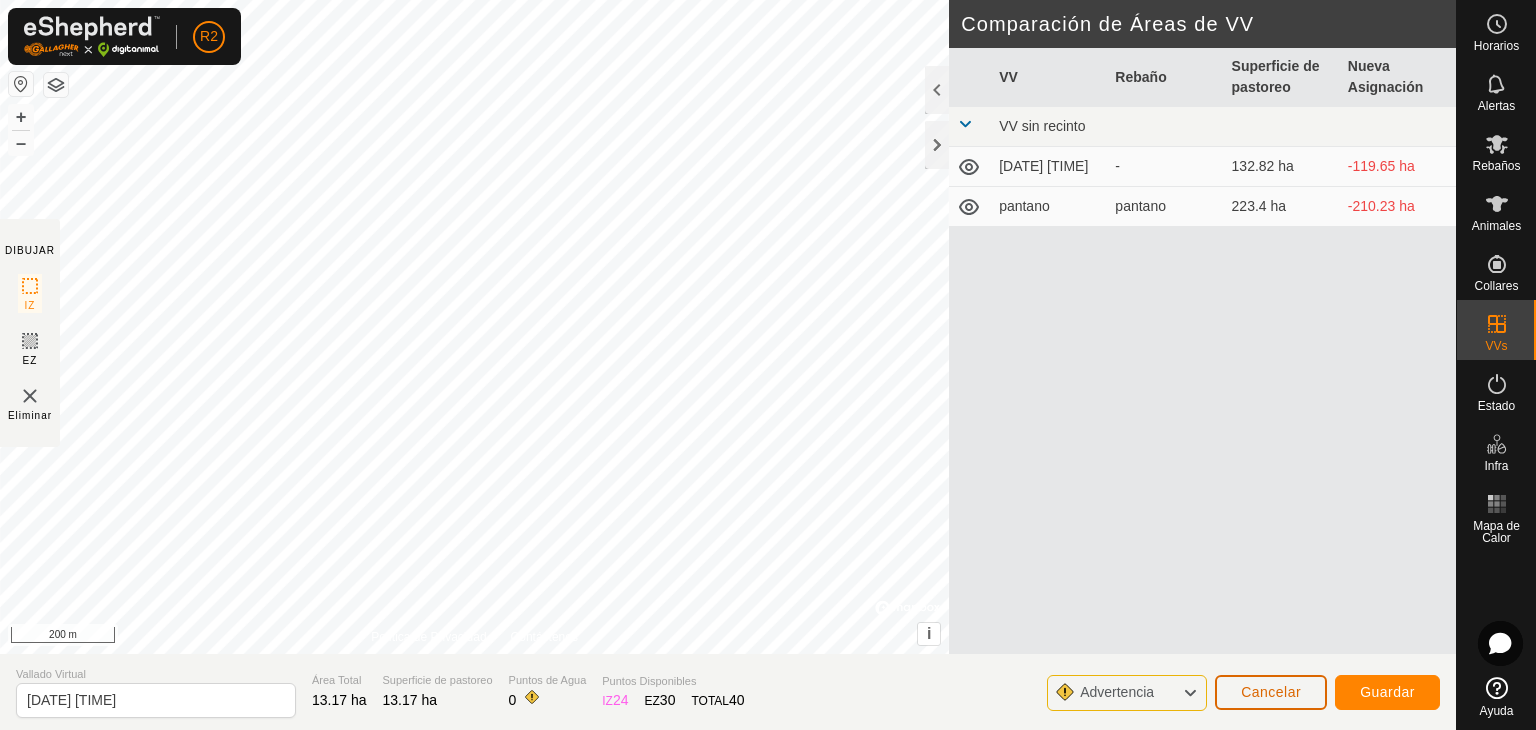 click on "Cancelar" 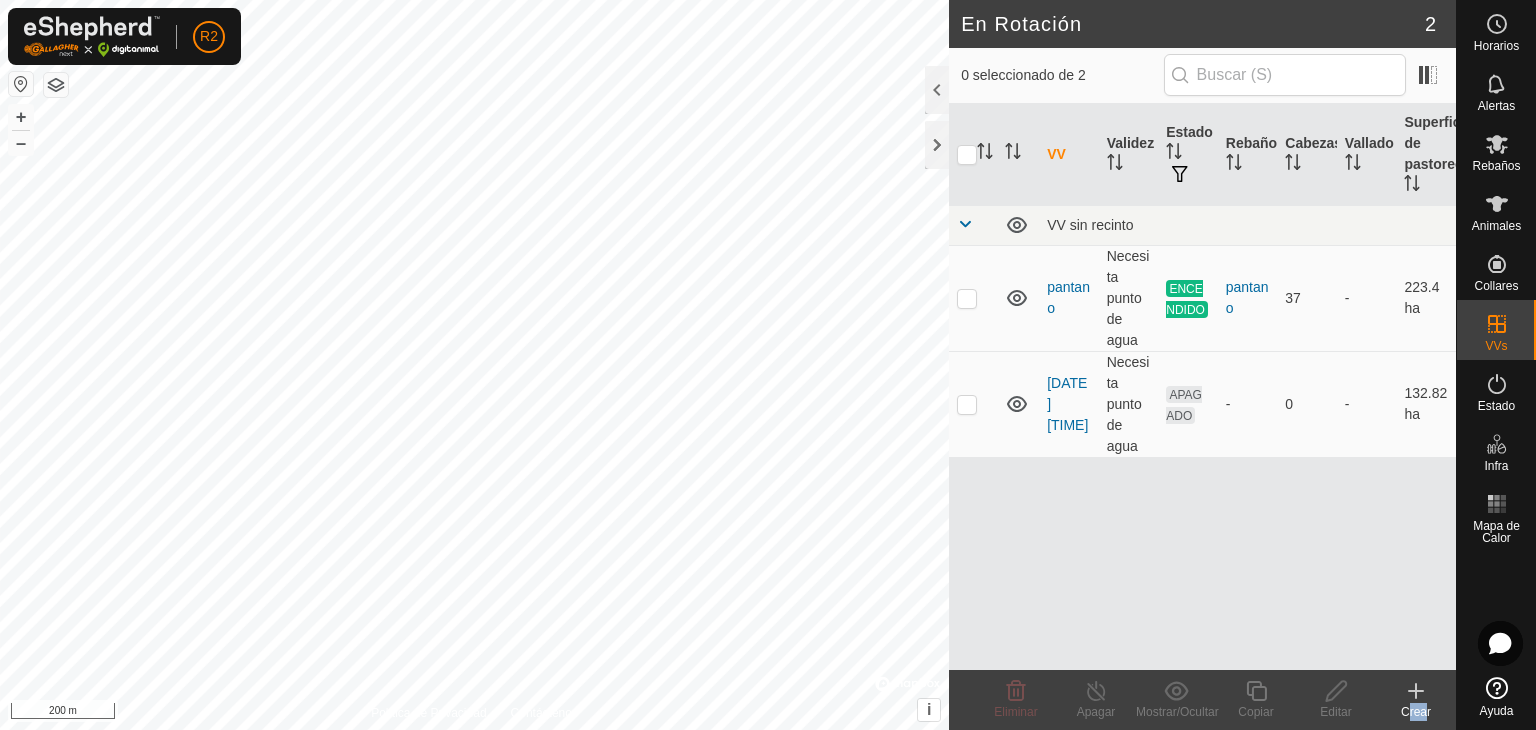 drag, startPoint x: 1412, startPoint y: 703, endPoint x: 1422, endPoint y: 702, distance: 10.049875 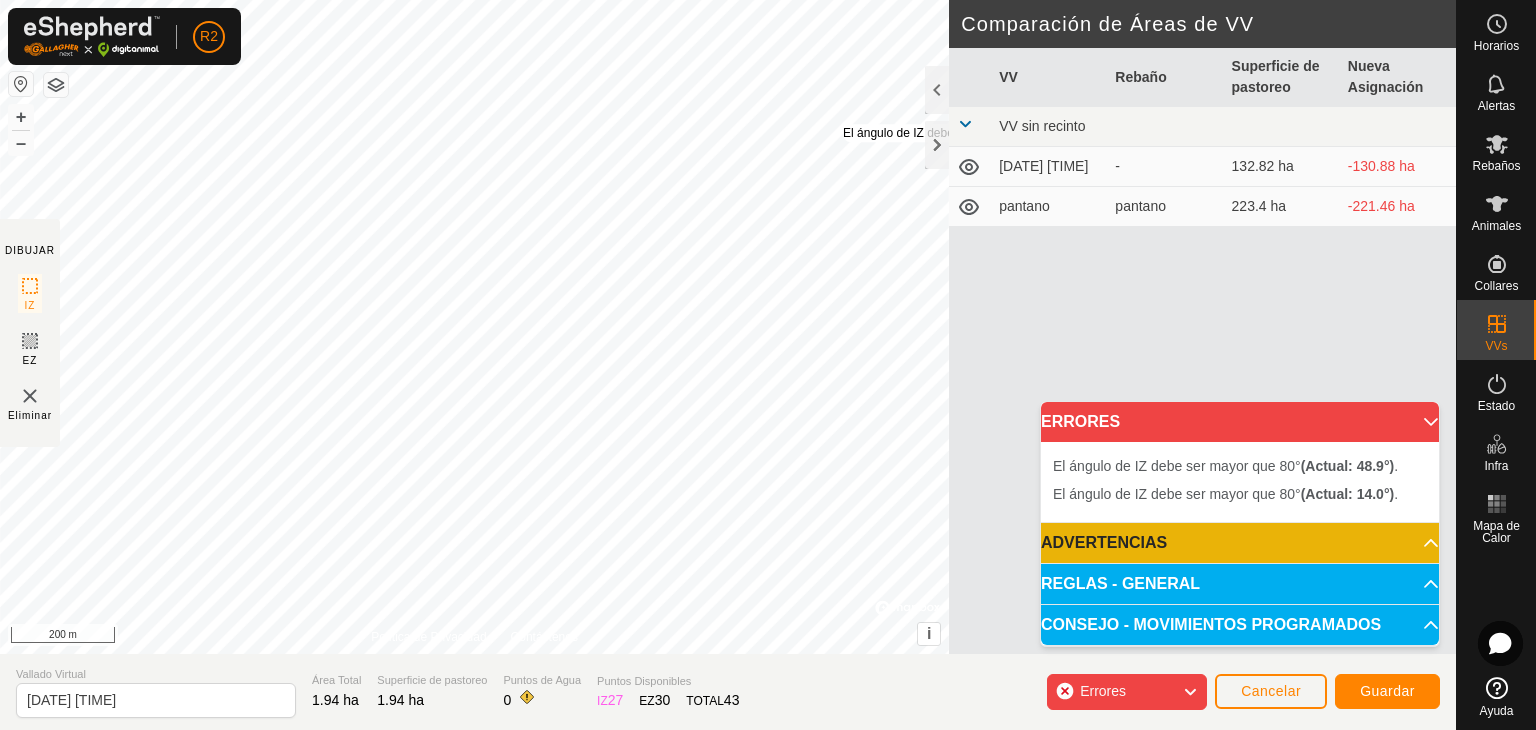 click on "El ángulo de IZ debe ser mayor que 80°  (Actual: 48.9°) ." at bounding box center [991, 133] 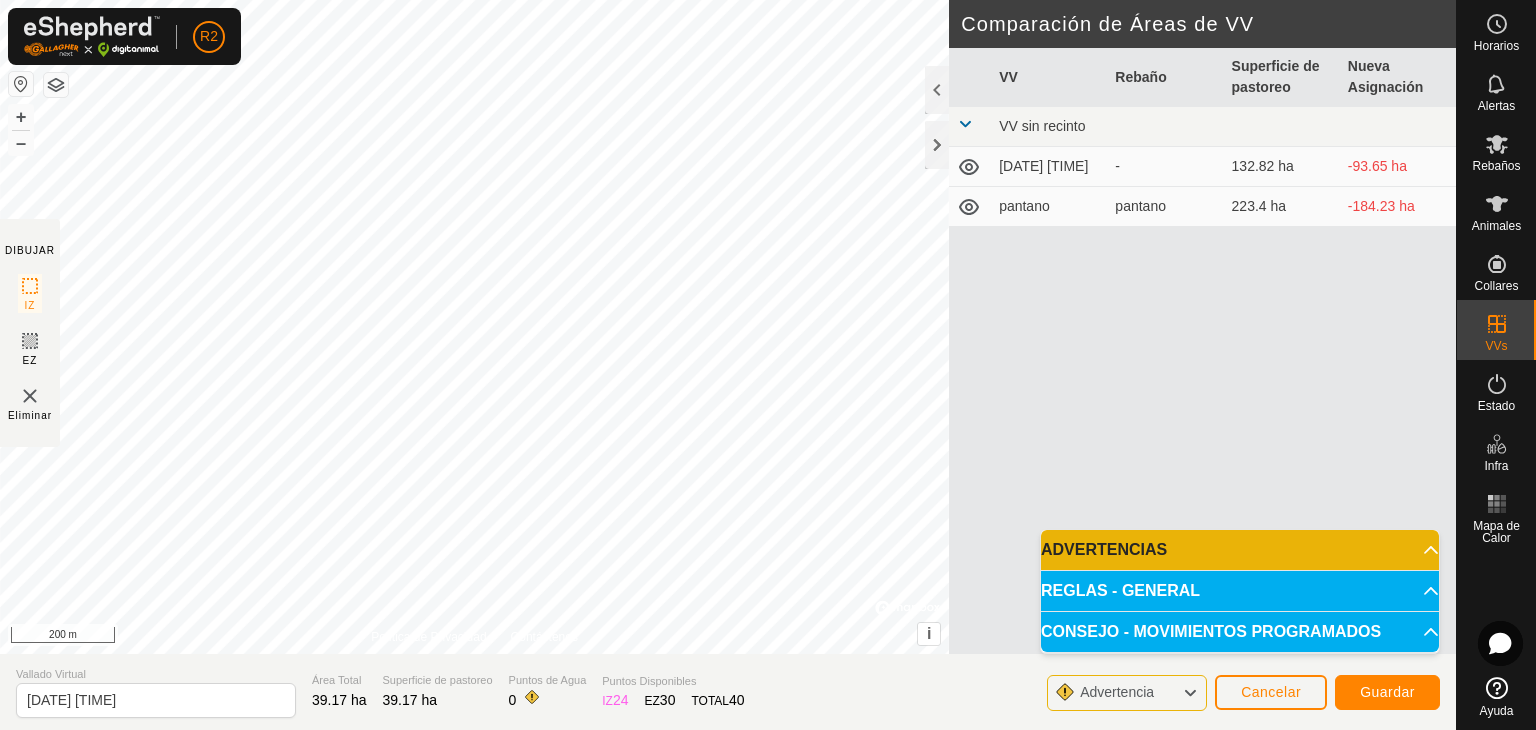 drag, startPoint x: 832, startPoint y: 137, endPoint x: 1414, endPoint y: 549, distance: 713.0694 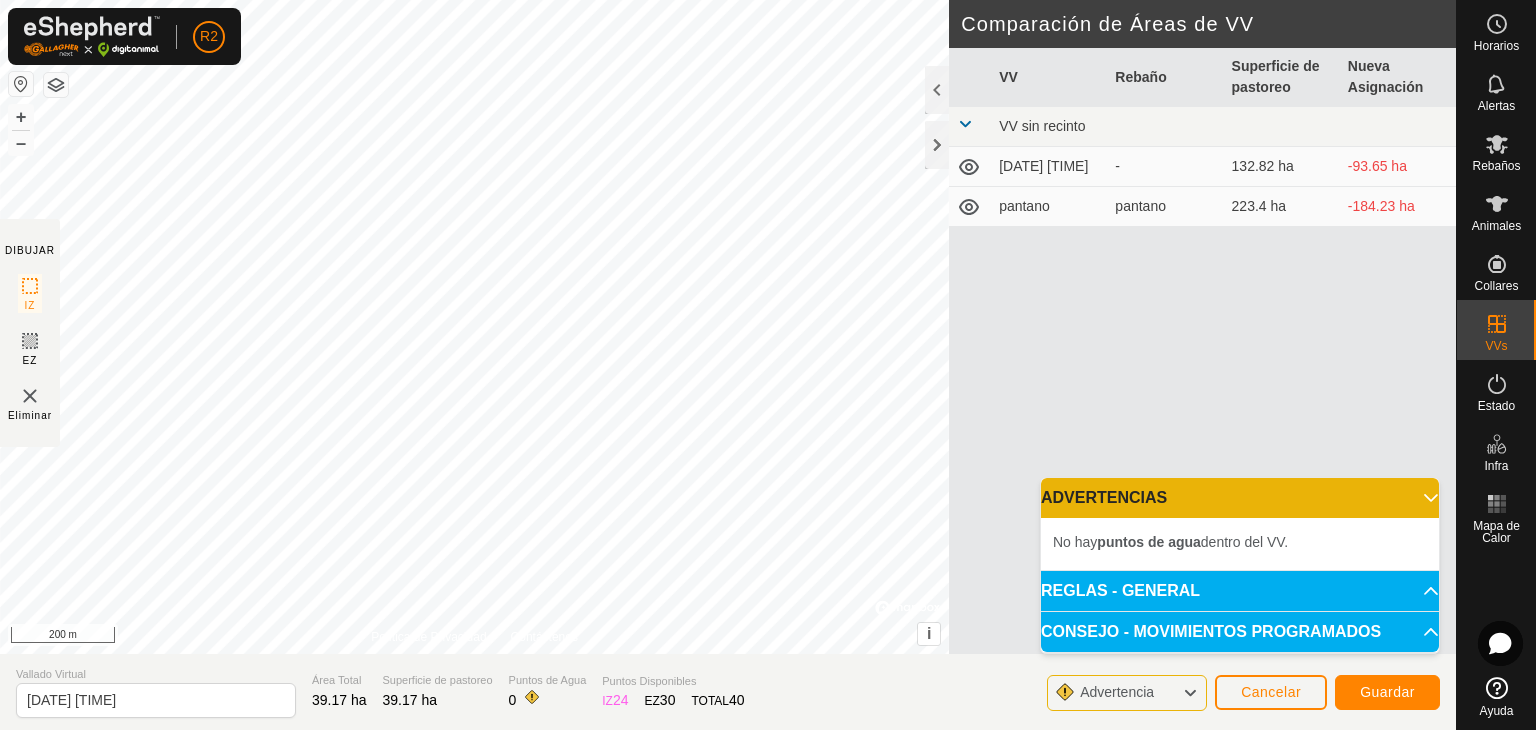 click on "ADVERTENCIAS" at bounding box center (1240, 498) 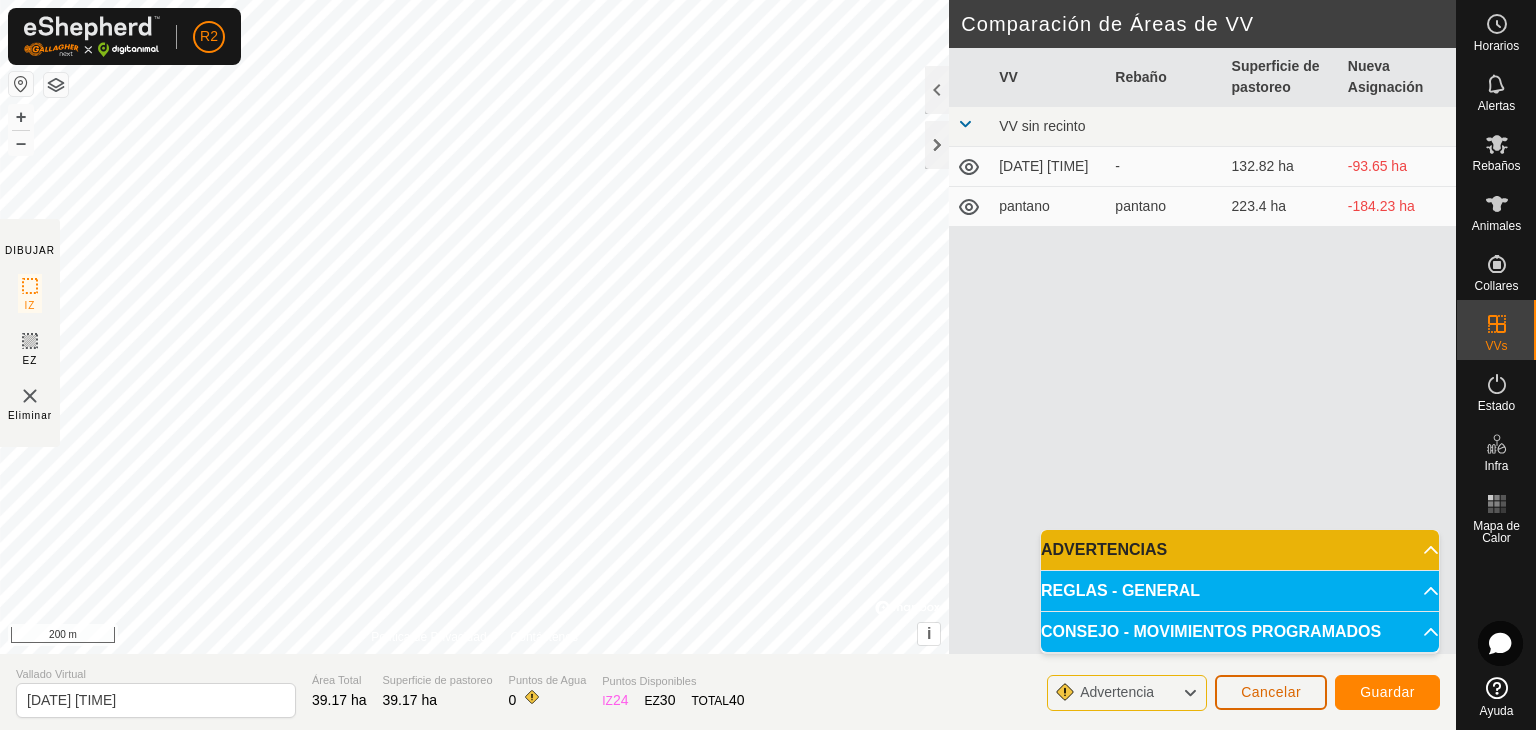 click on "Cancelar" 